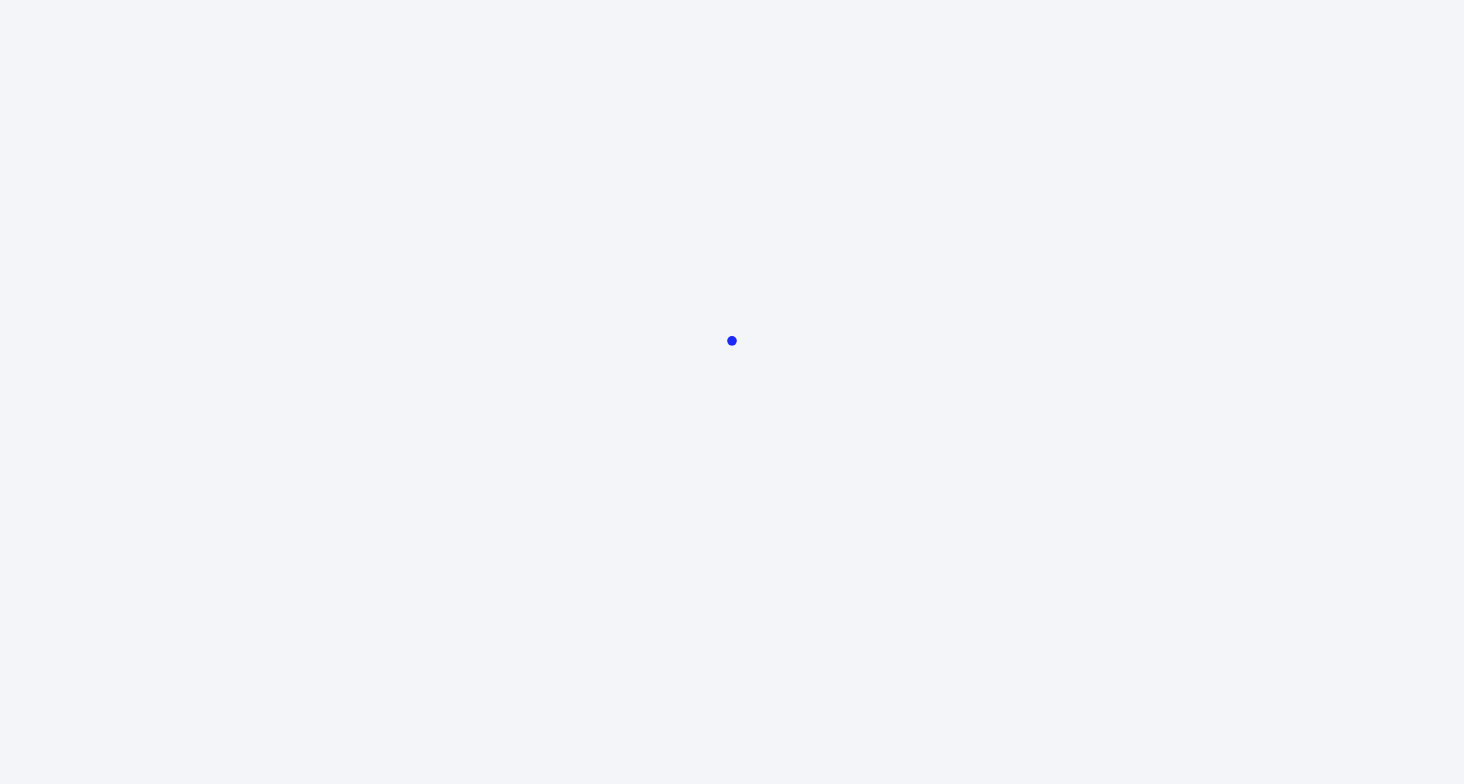 scroll, scrollTop: 0, scrollLeft: 0, axis: both 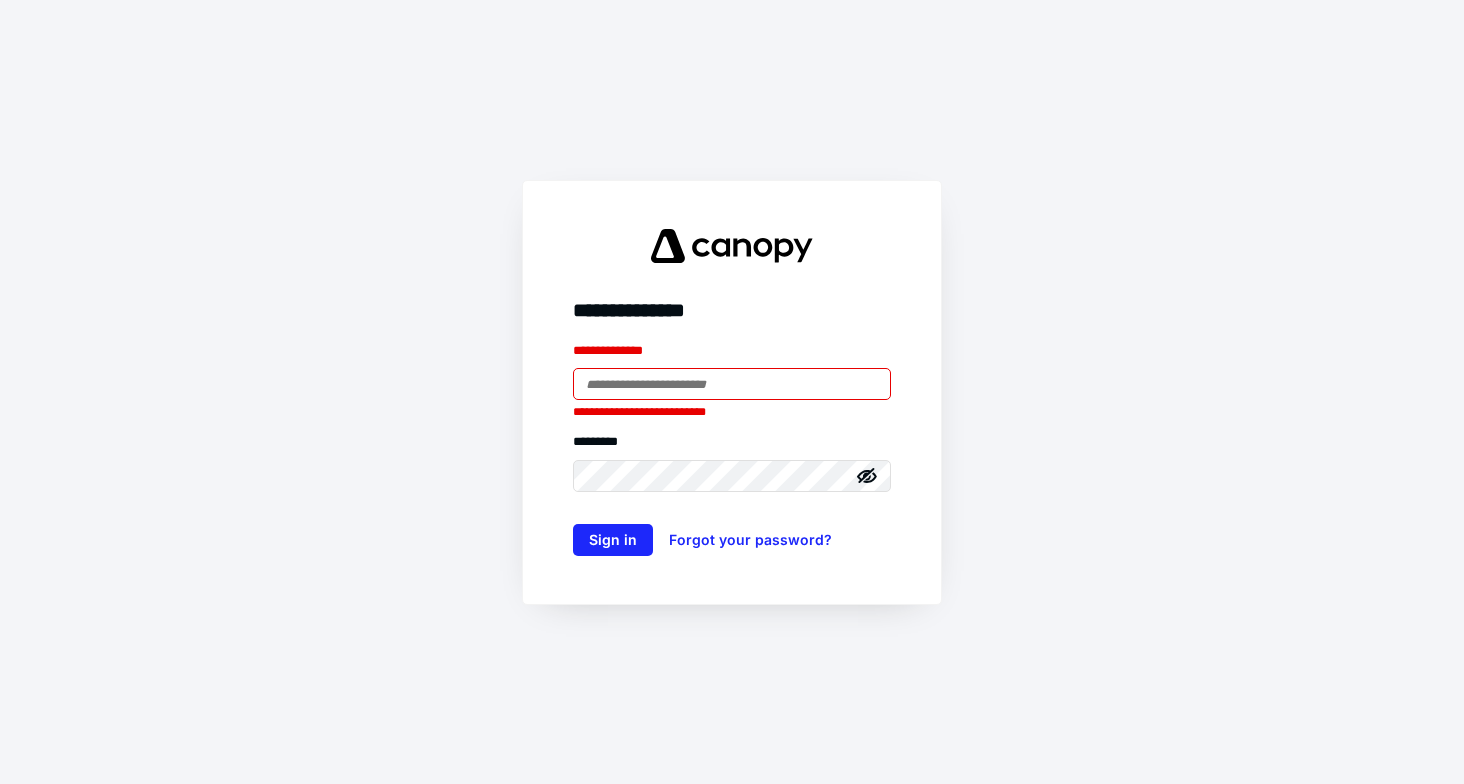 type on "**********" 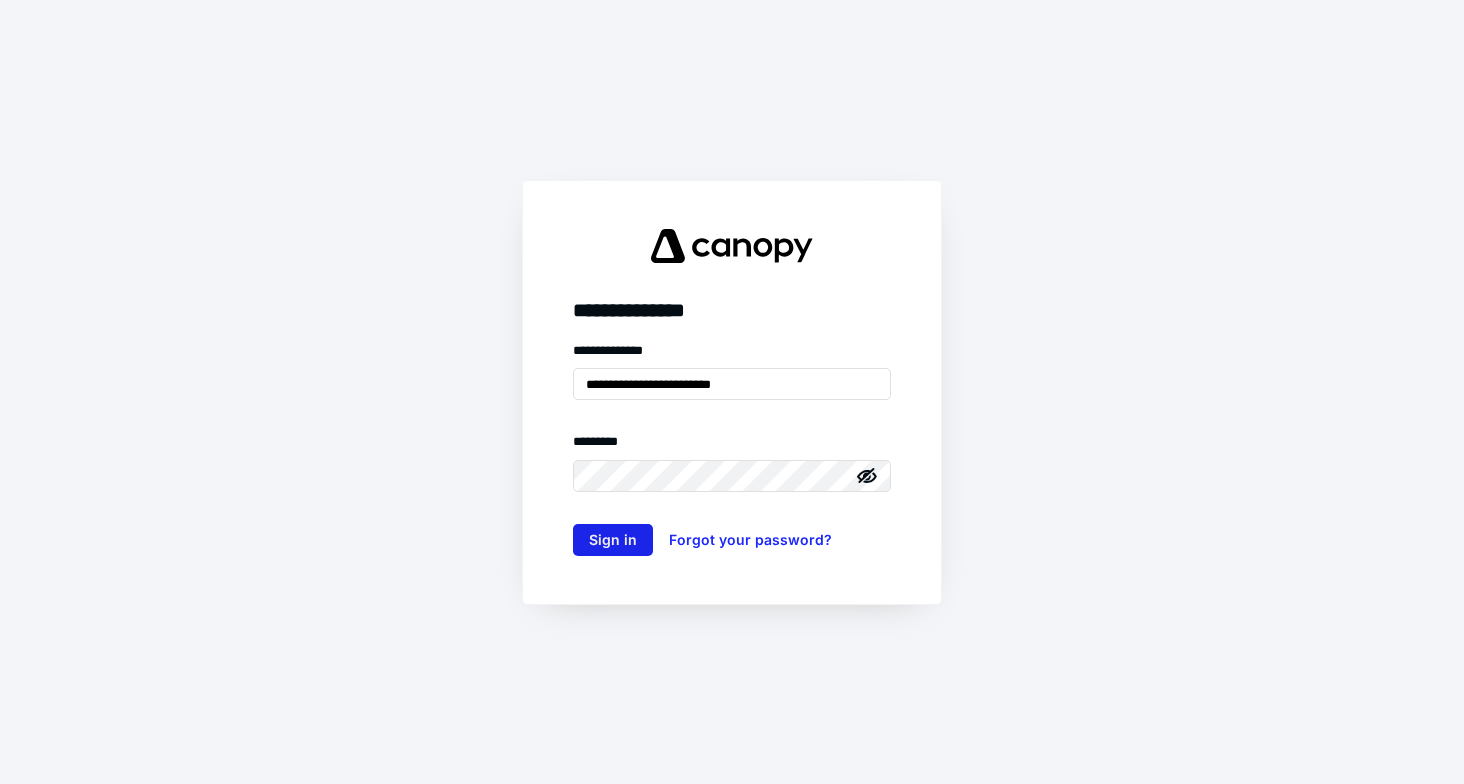 click on "Sign in" at bounding box center [613, 540] 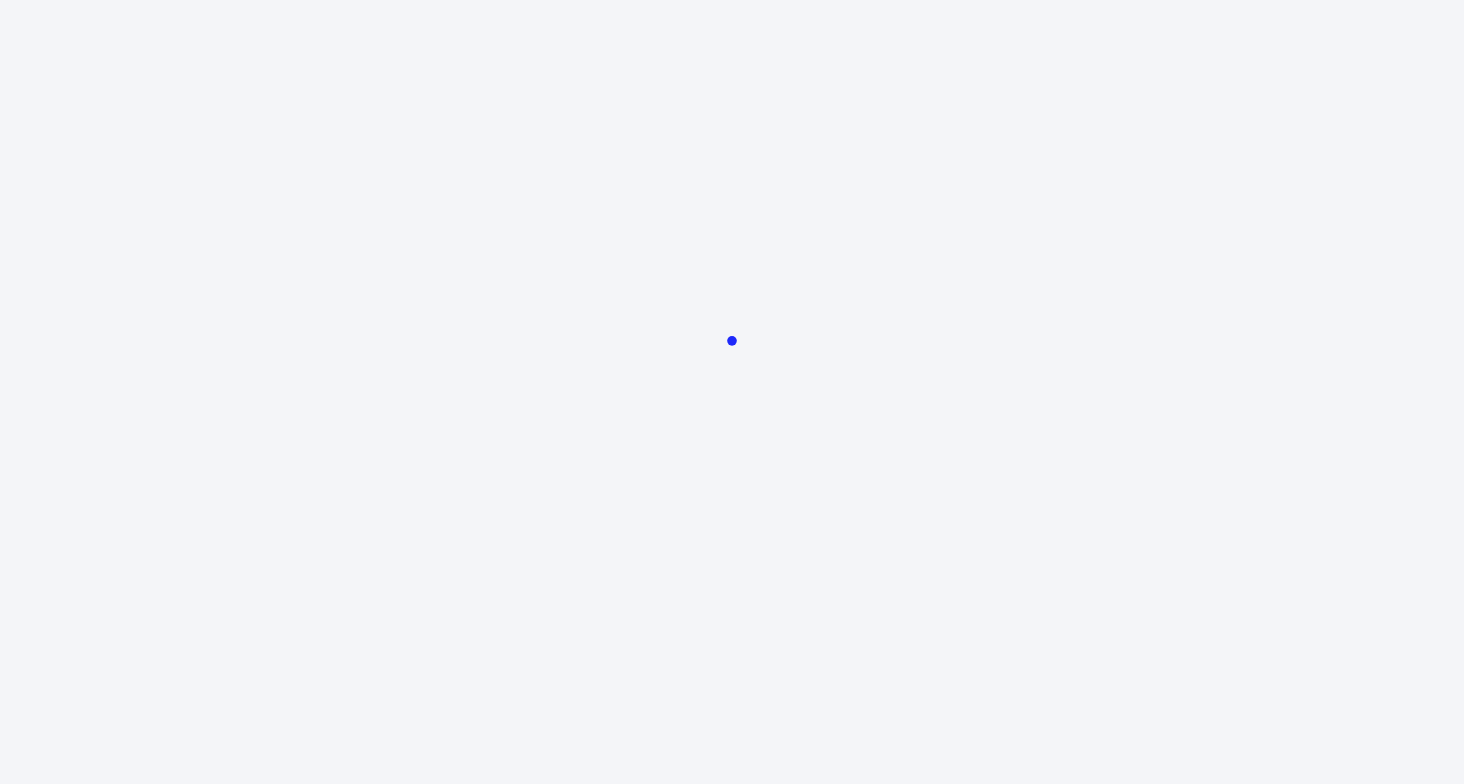 scroll, scrollTop: 0, scrollLeft: 0, axis: both 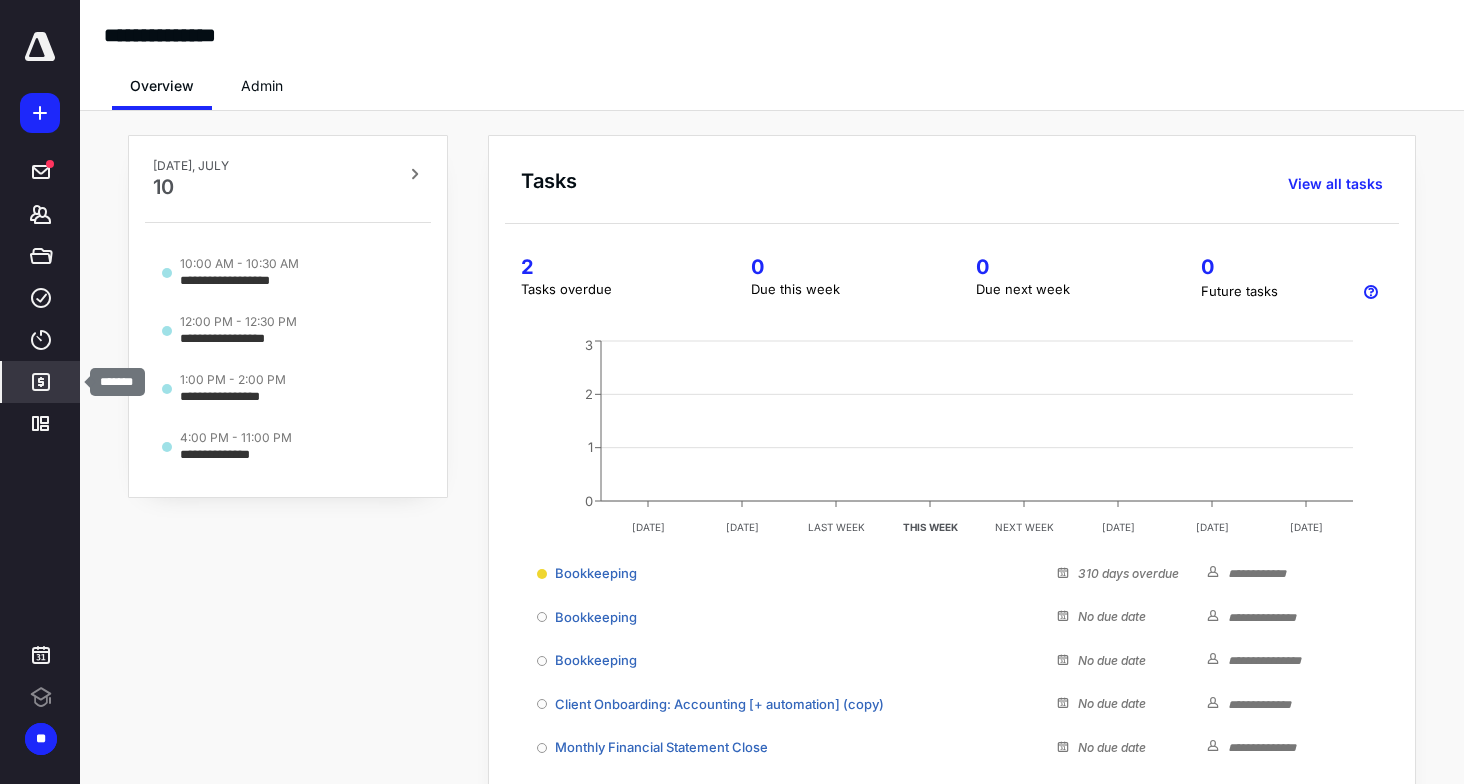 click on "*******" at bounding box center (41, 382) 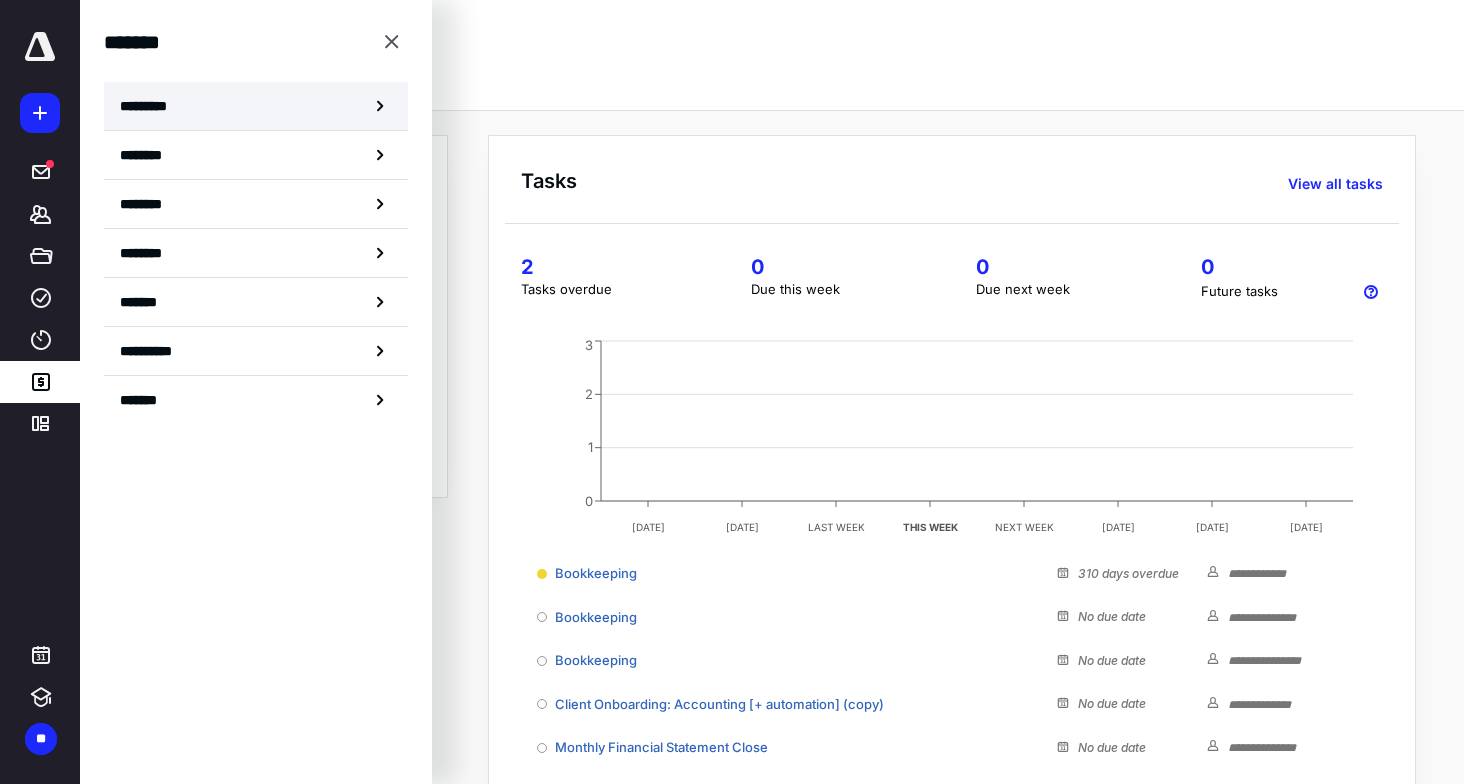 click on "*********" at bounding box center (256, 106) 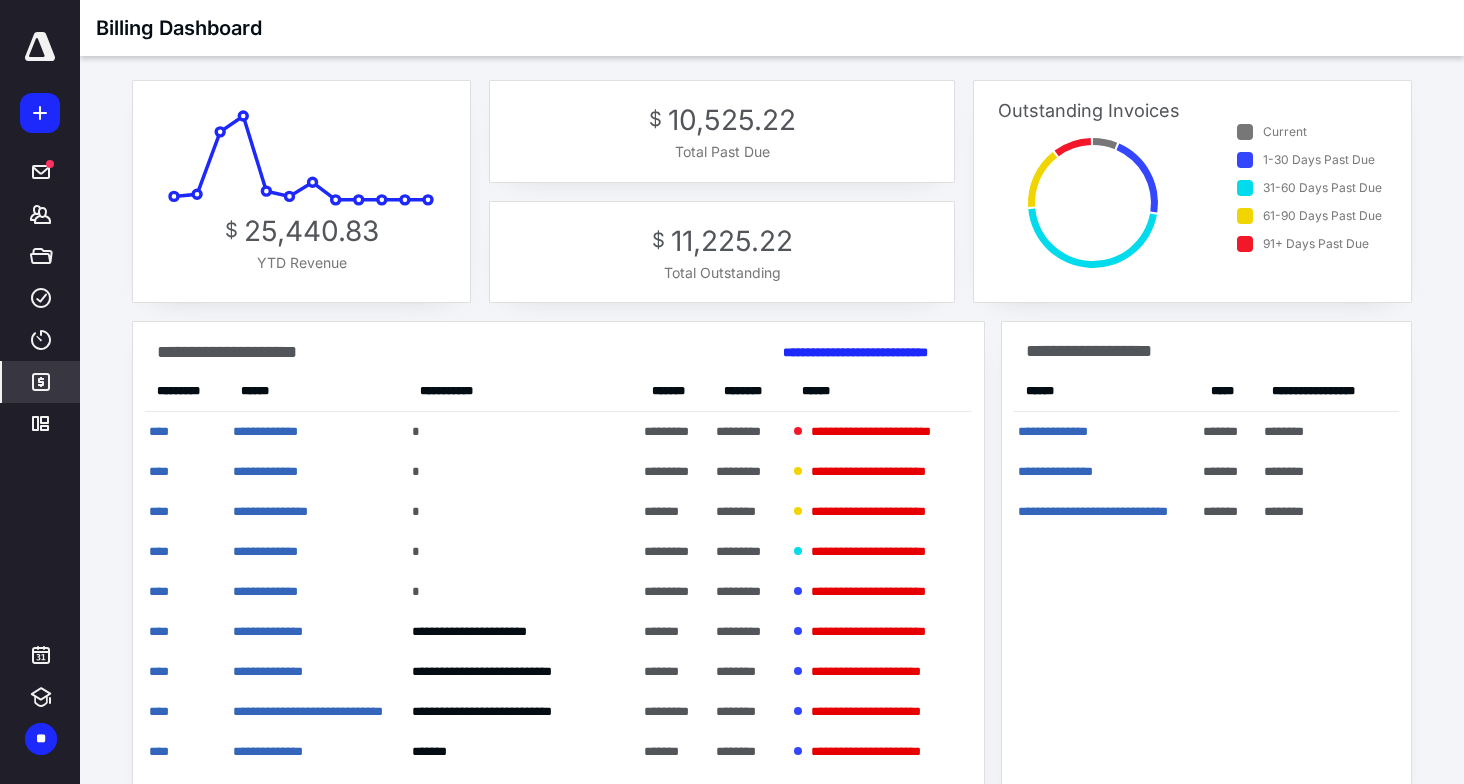 scroll, scrollTop: 53, scrollLeft: 0, axis: vertical 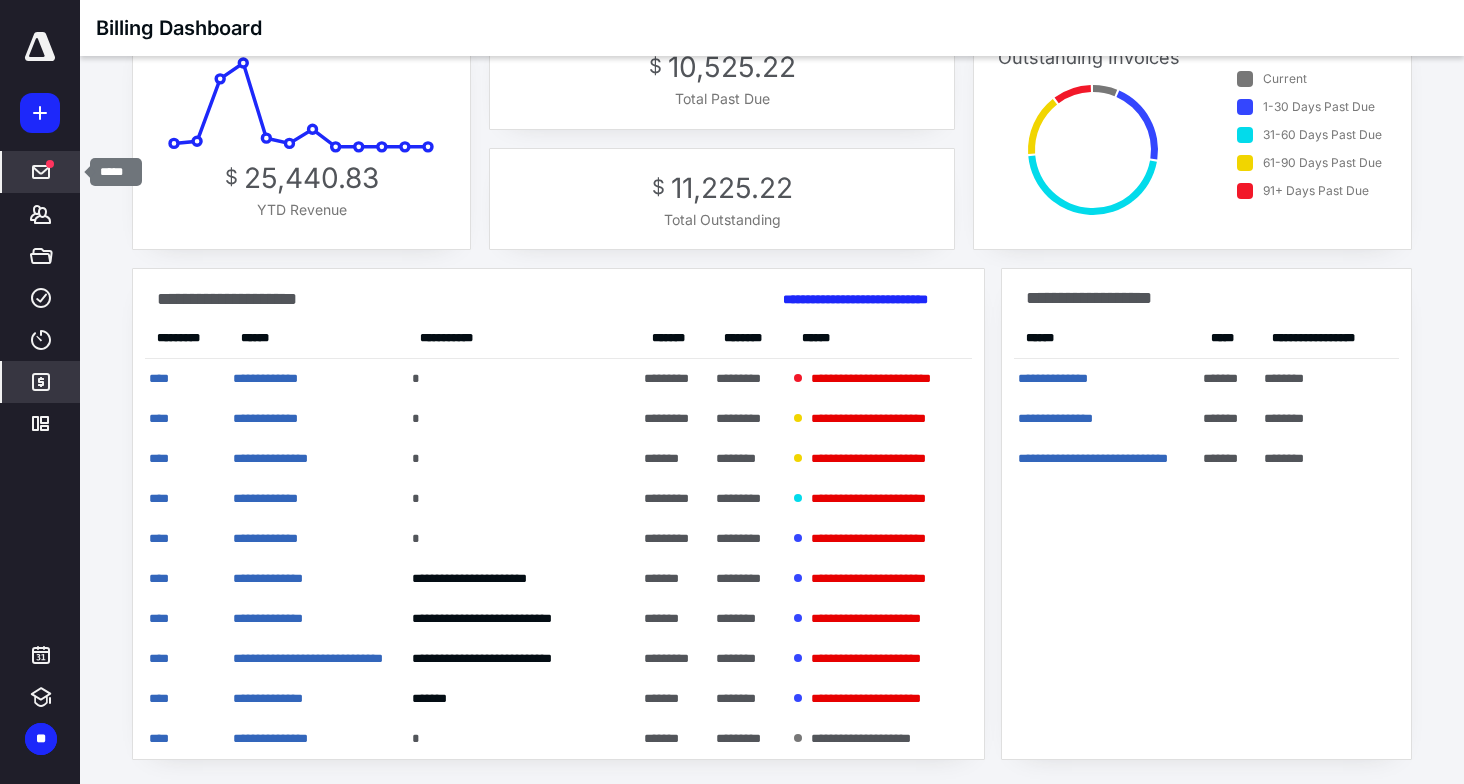 click at bounding box center [41, 172] 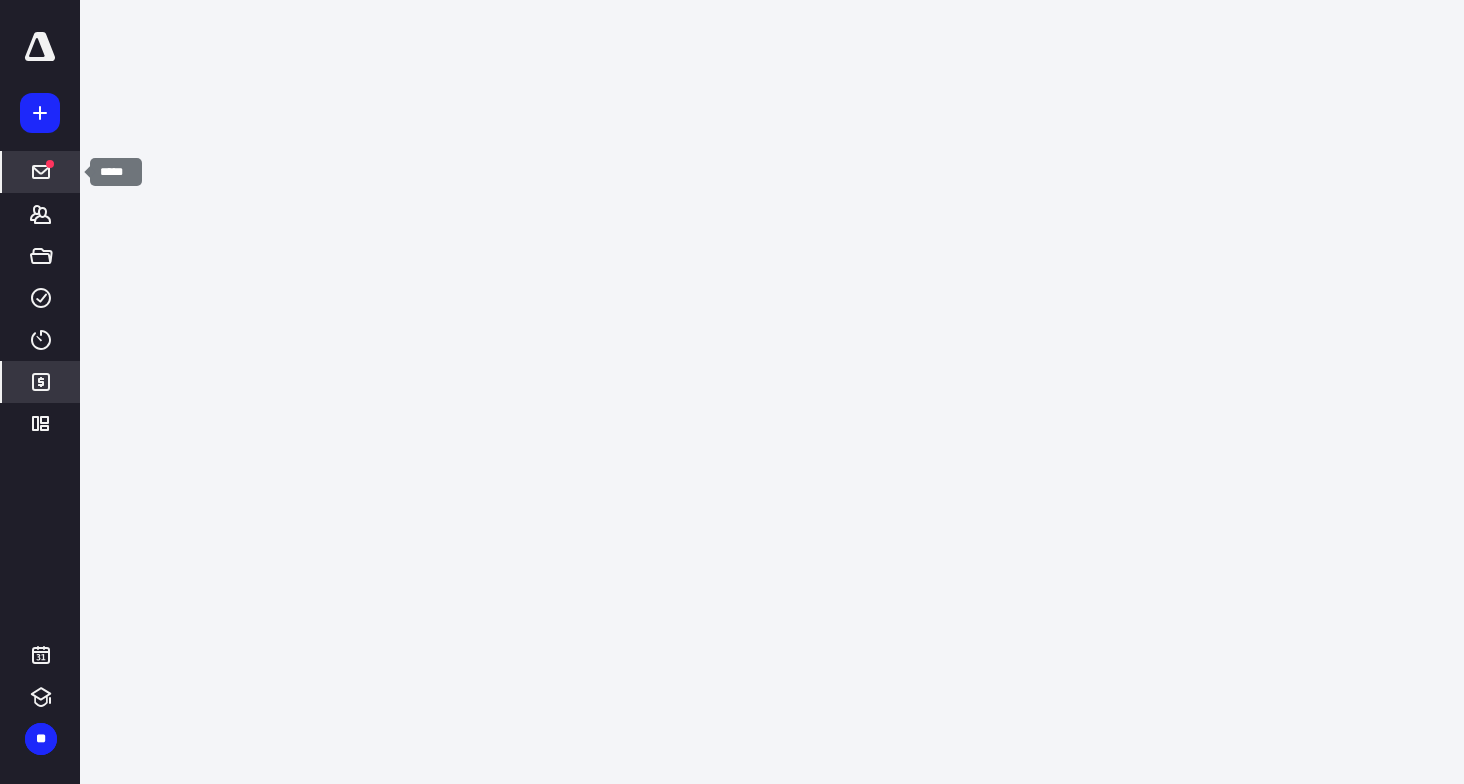 scroll, scrollTop: 0, scrollLeft: 0, axis: both 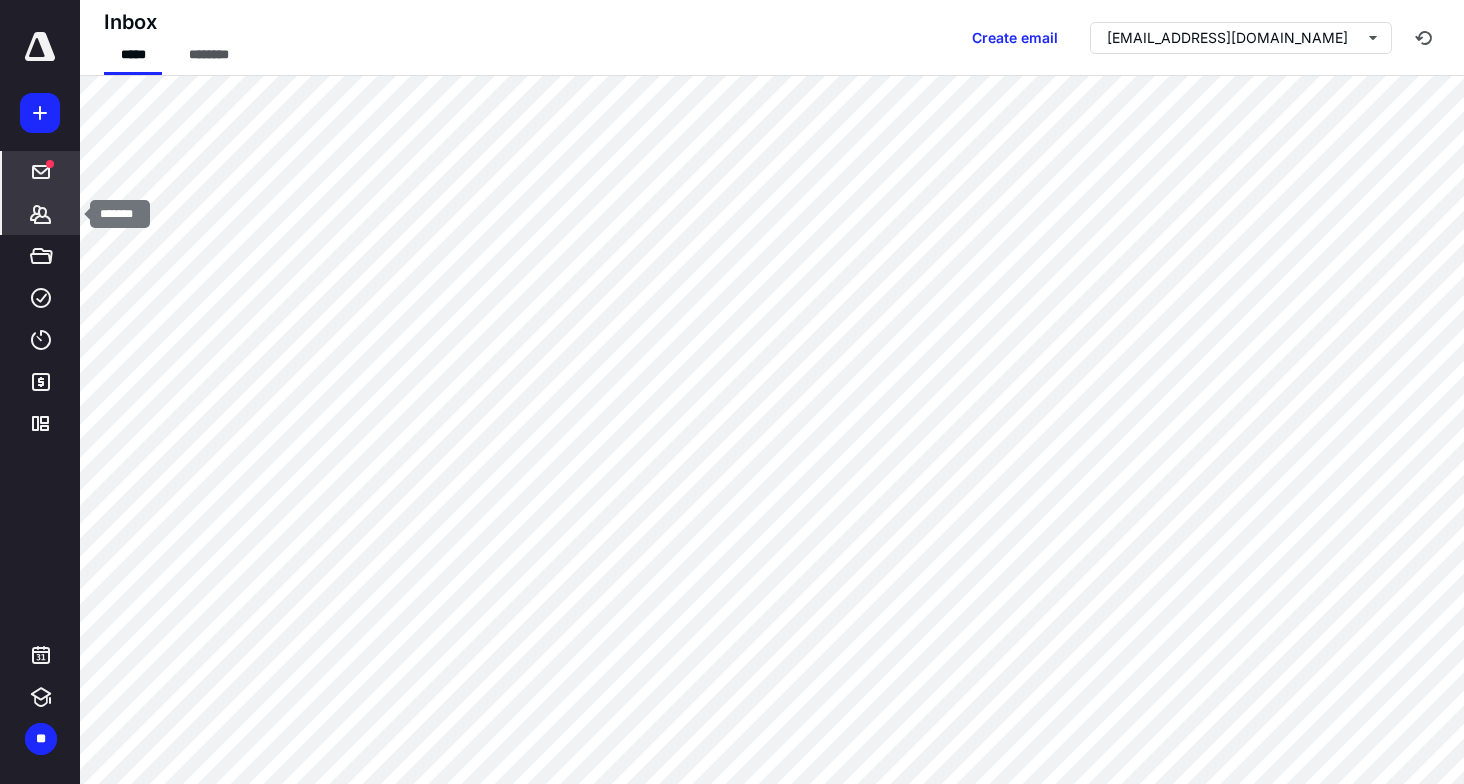 click 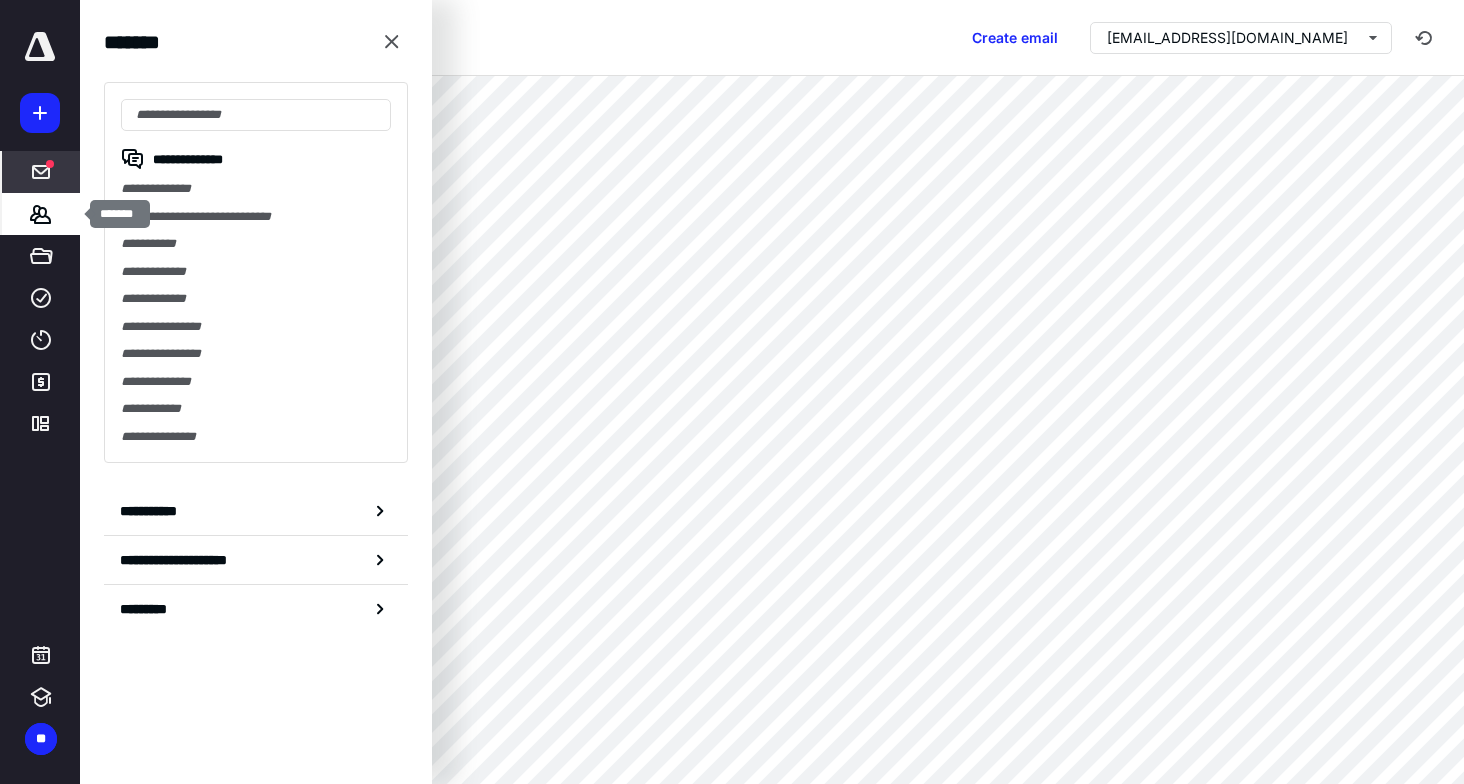 click 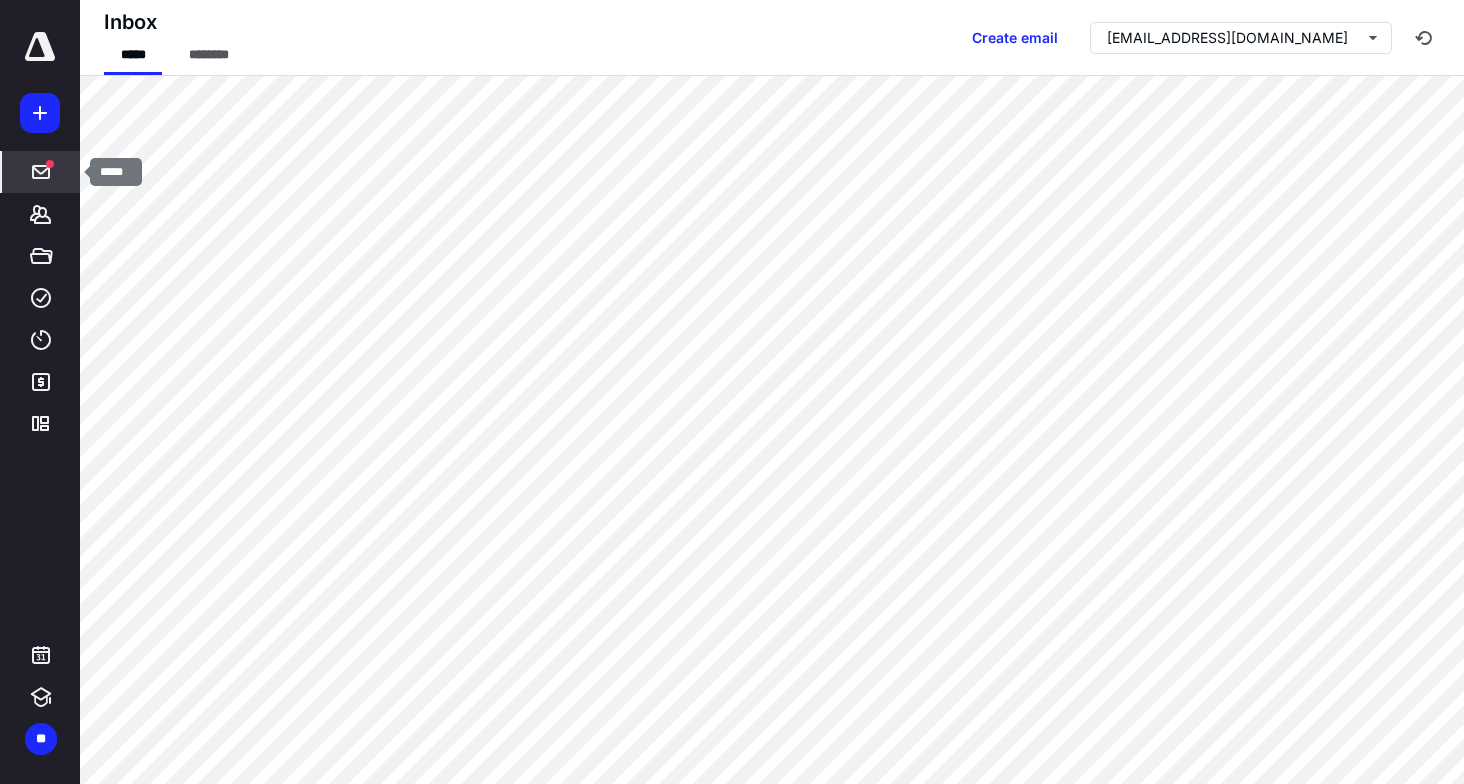 click 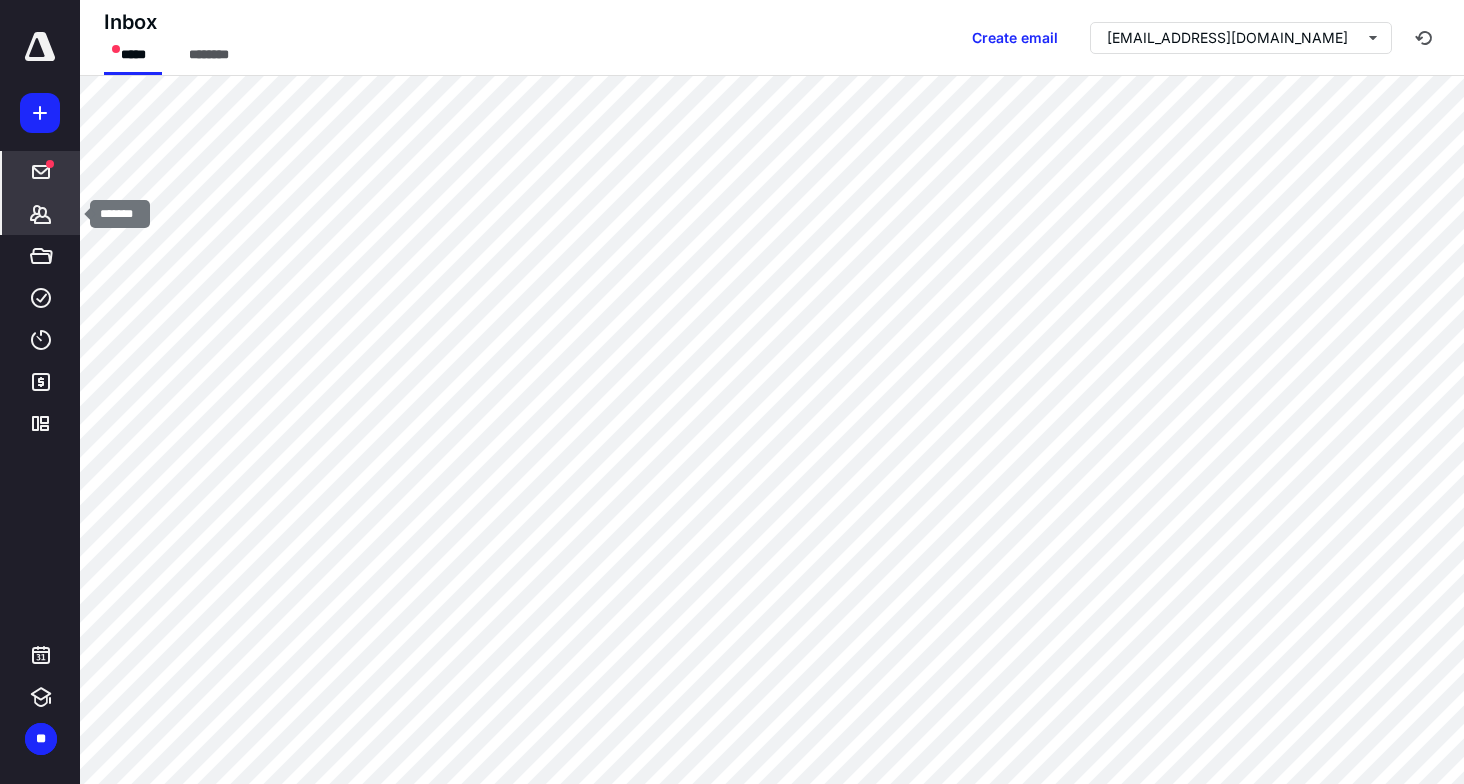 click 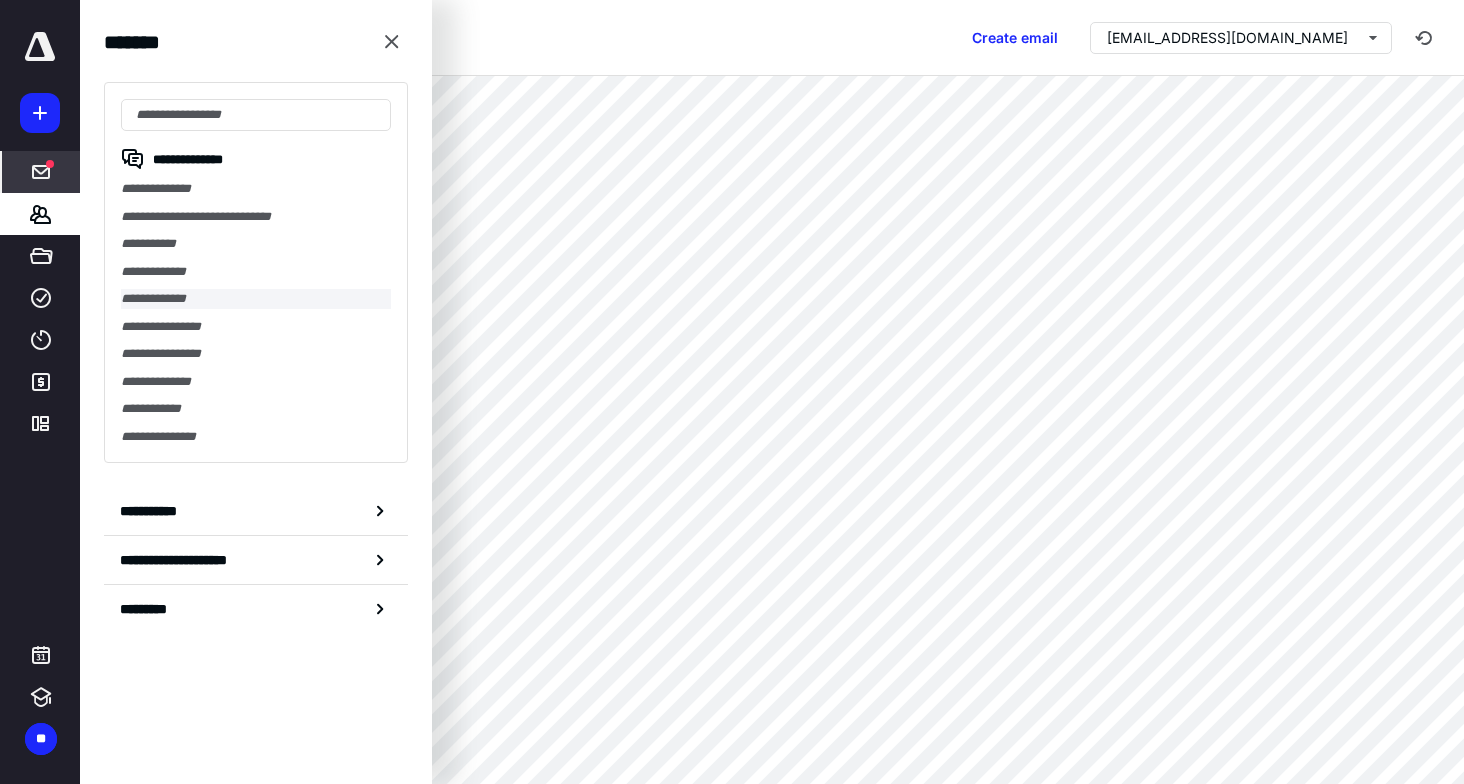 click on "**********" at bounding box center [256, 299] 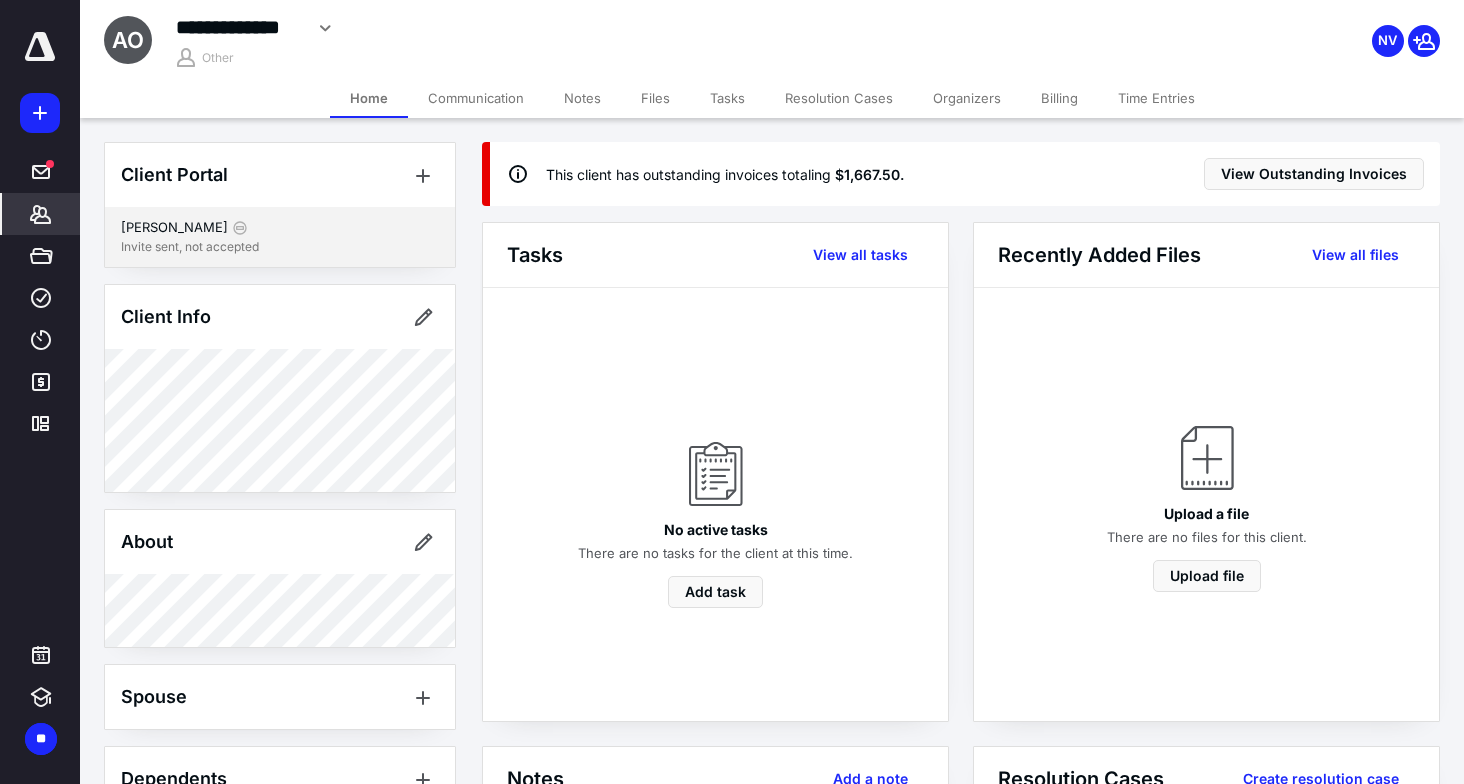 click on "Invite sent, not accepted" at bounding box center [280, 247] 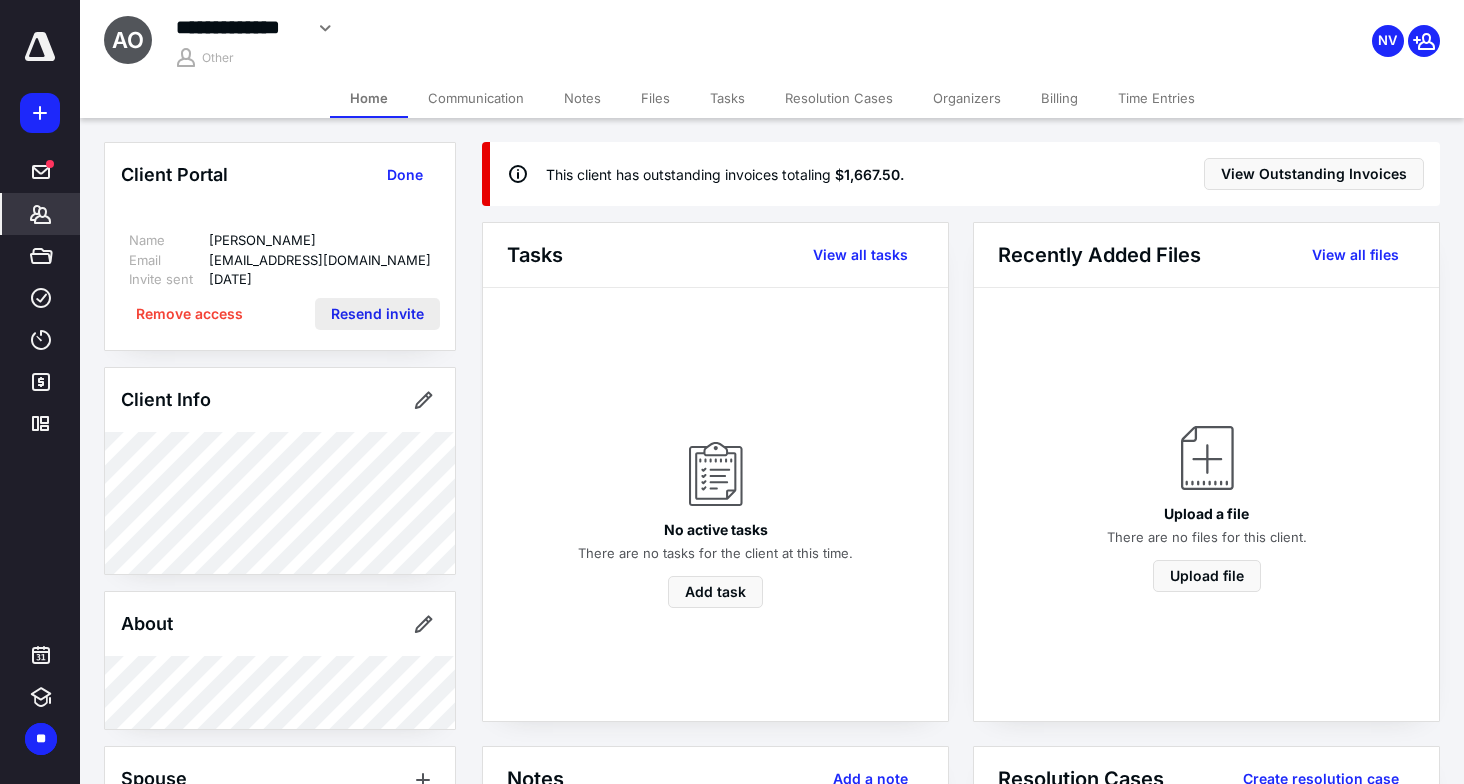 click on "Resend invite" at bounding box center (377, 314) 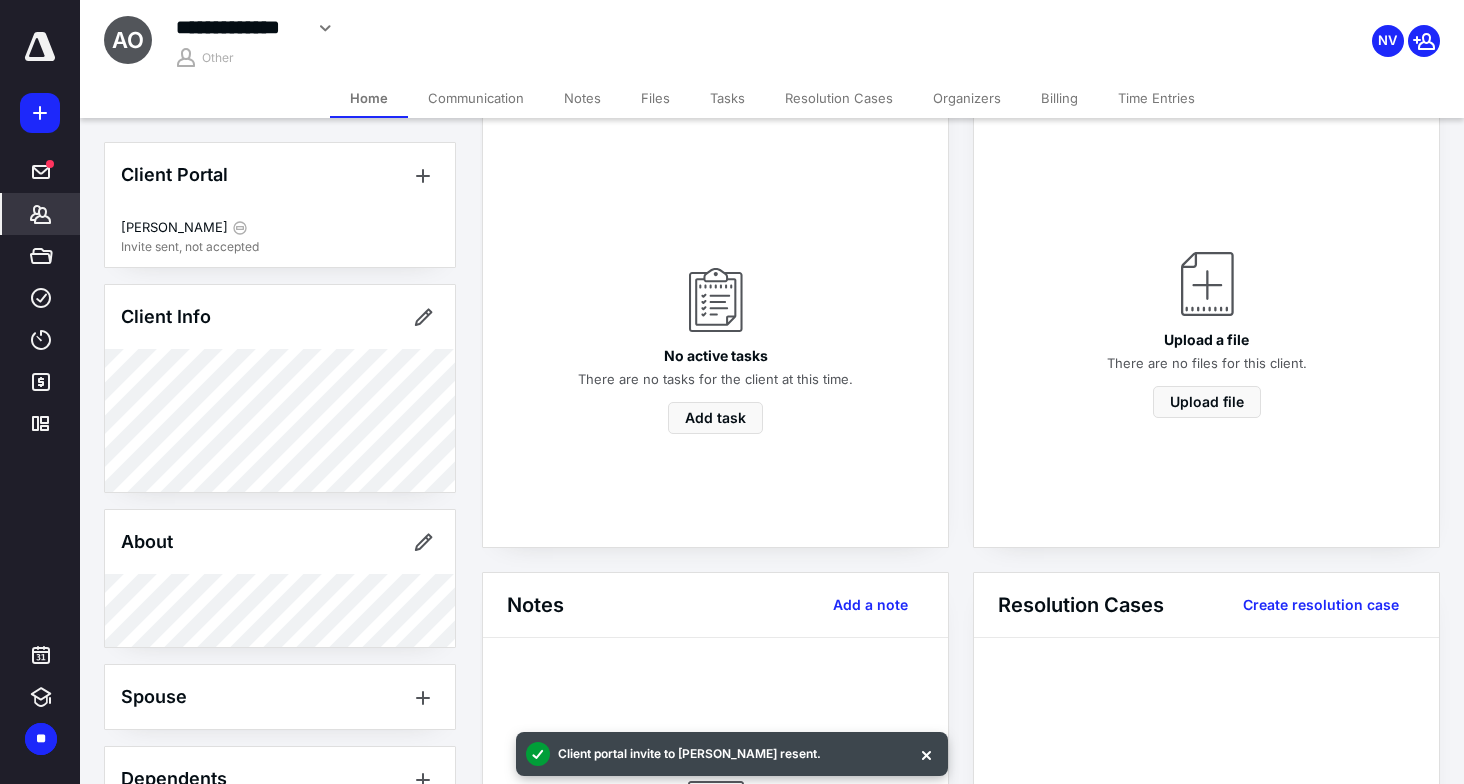 scroll, scrollTop: 0, scrollLeft: 0, axis: both 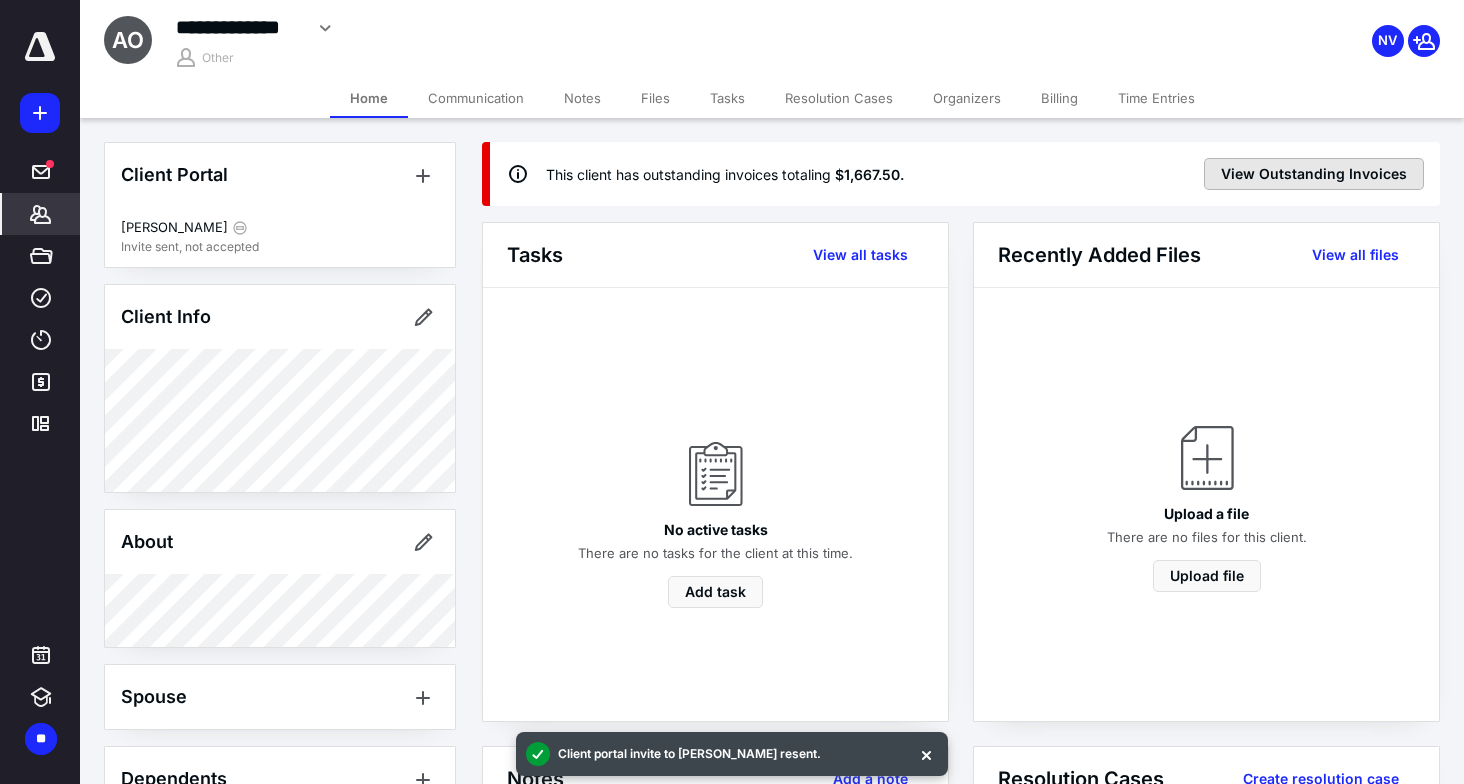 click on "View Outstanding Invoices" at bounding box center [1314, 174] 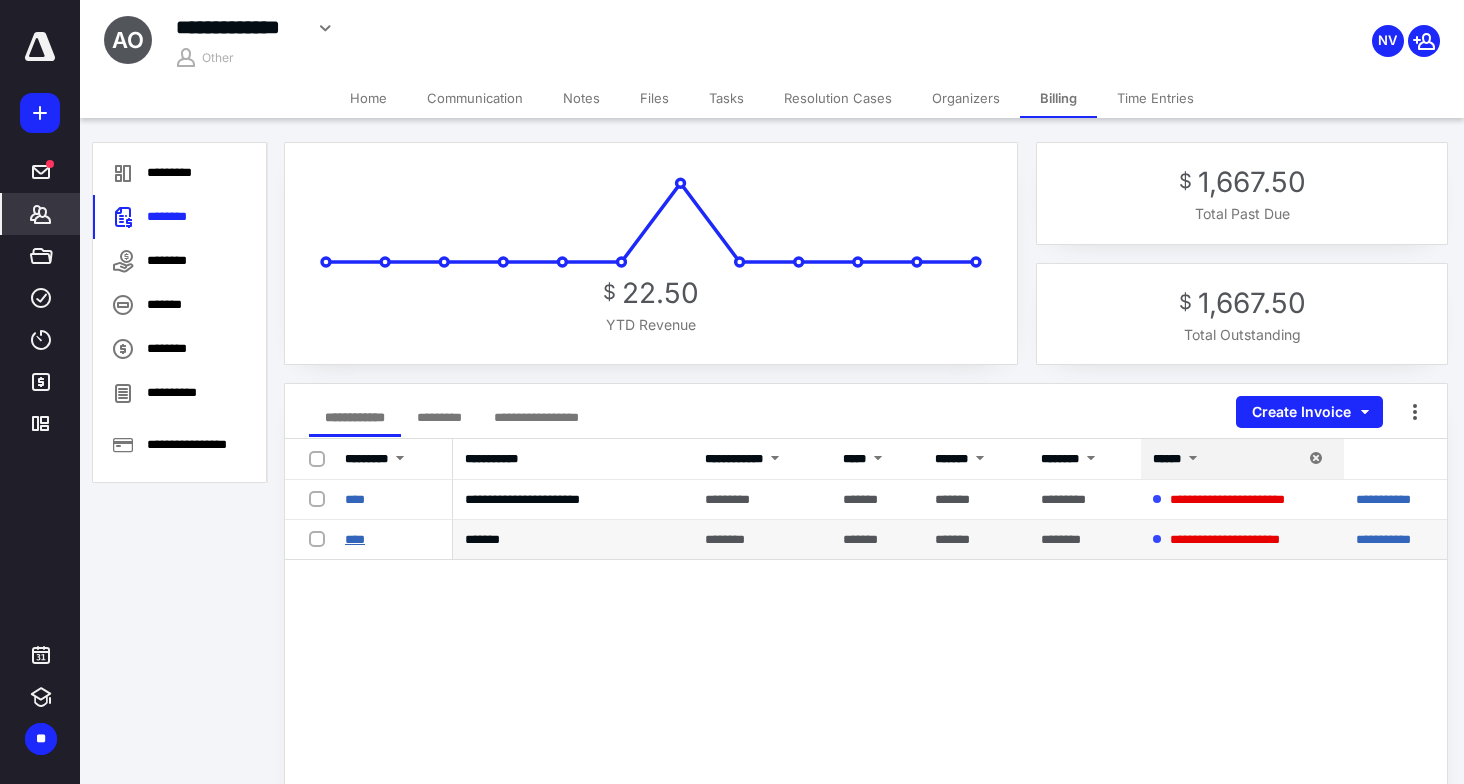 click on "****" at bounding box center (355, 539) 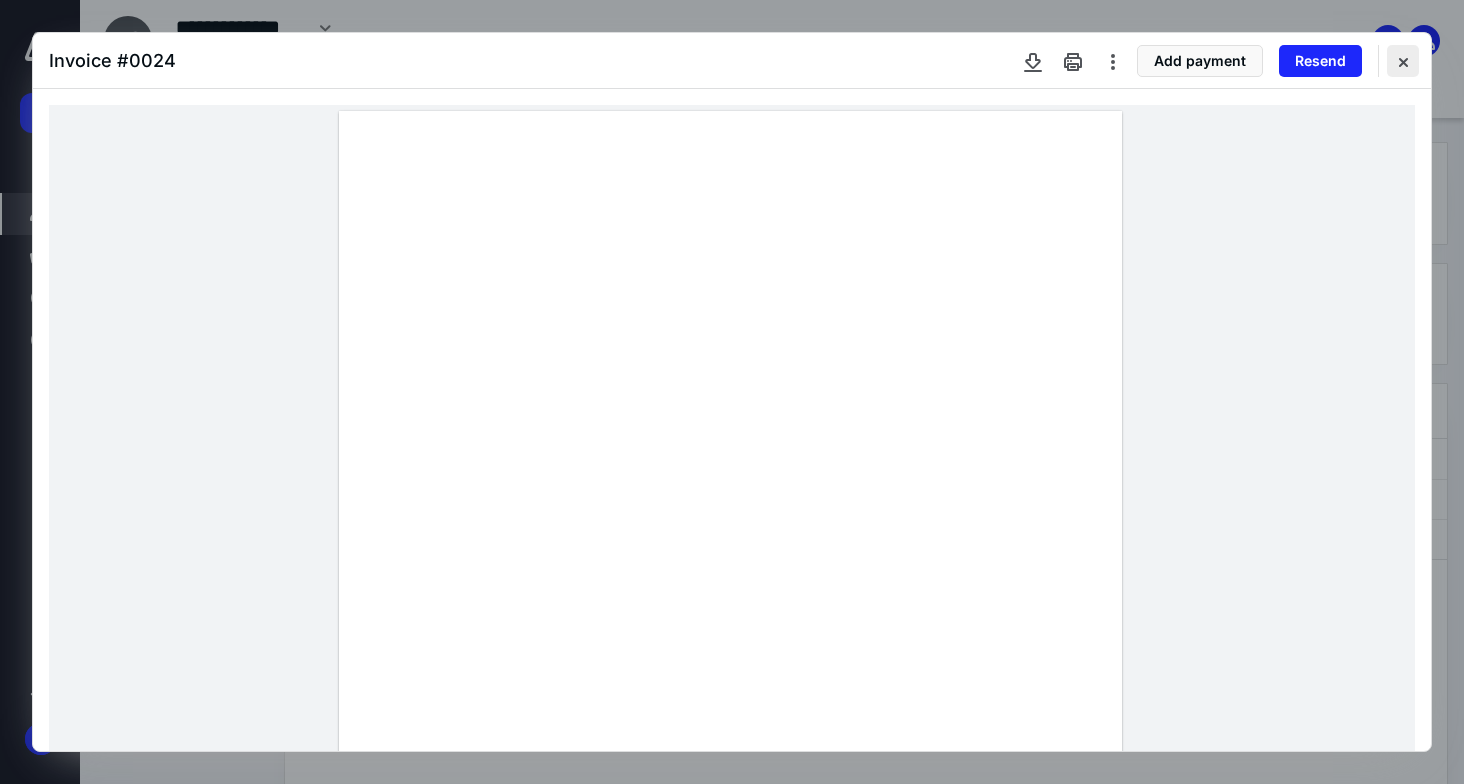 click at bounding box center [1403, 61] 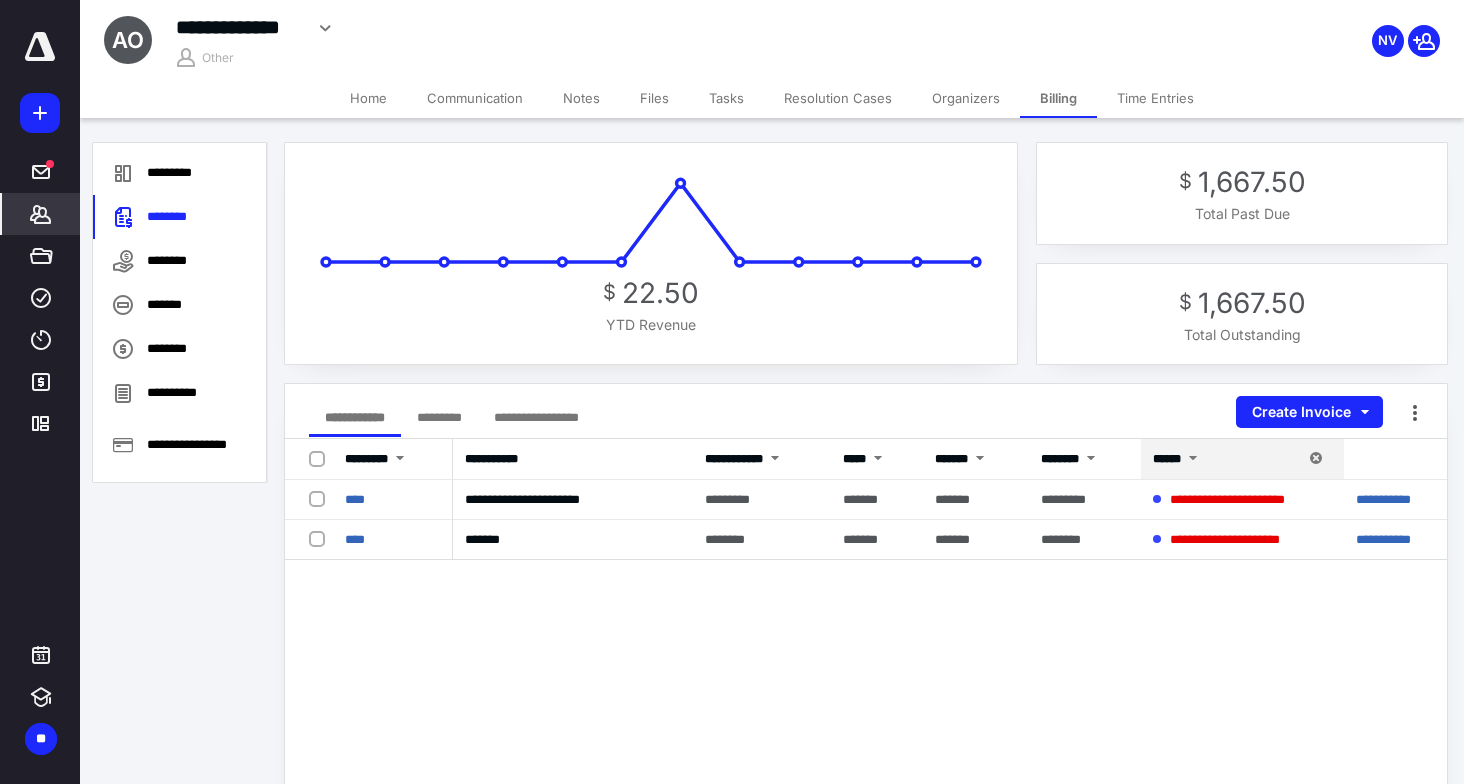 click on "Home" at bounding box center (368, 98) 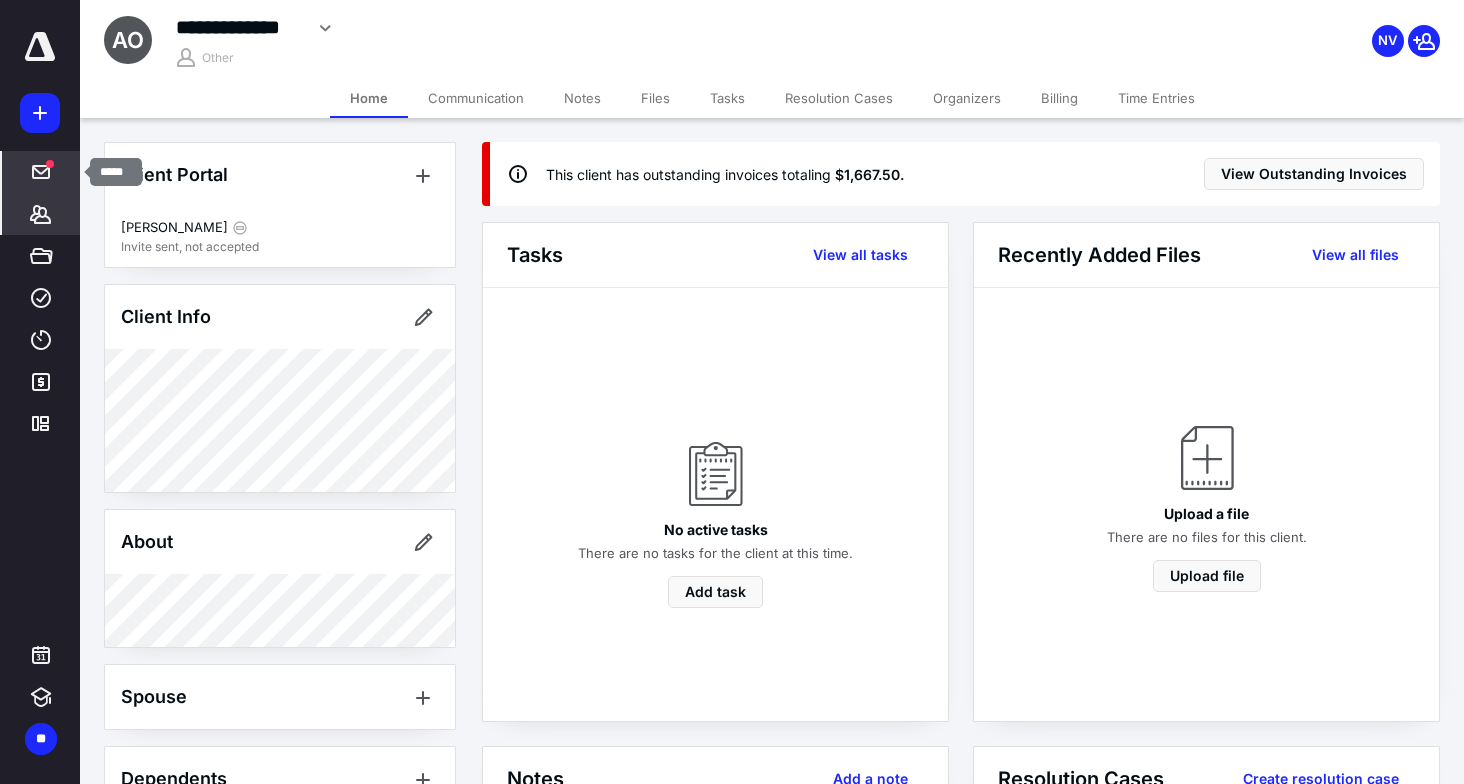 click 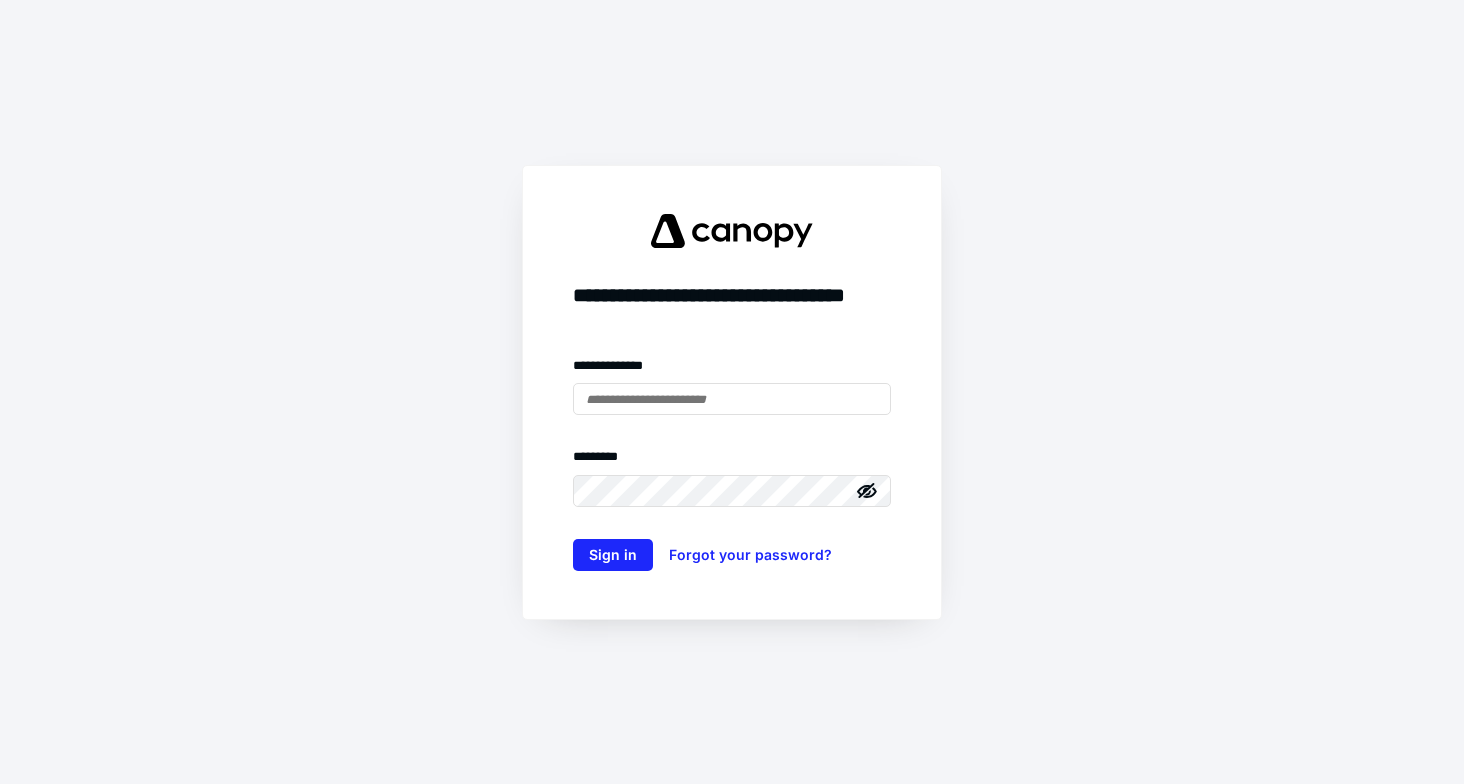 scroll, scrollTop: 0, scrollLeft: 0, axis: both 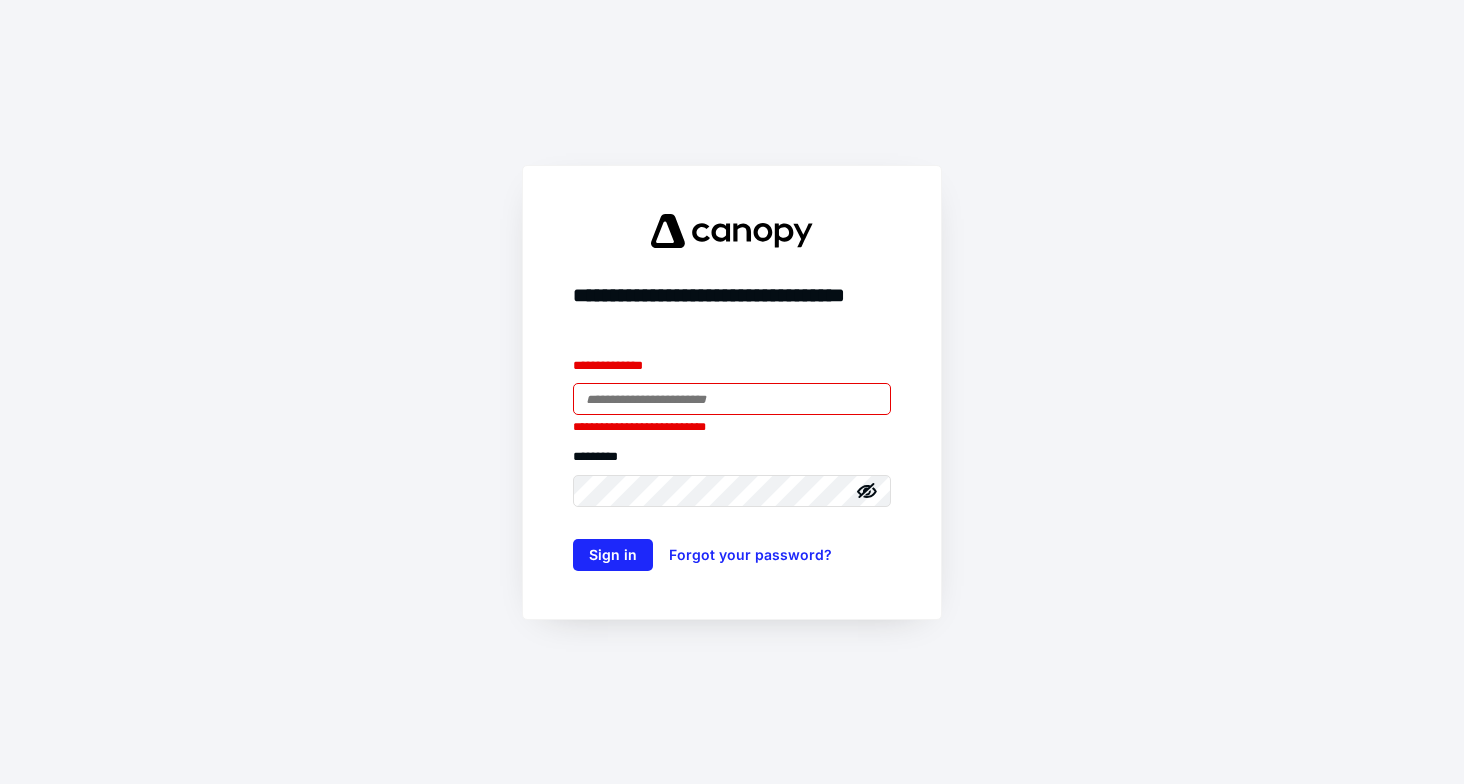 type on "**********" 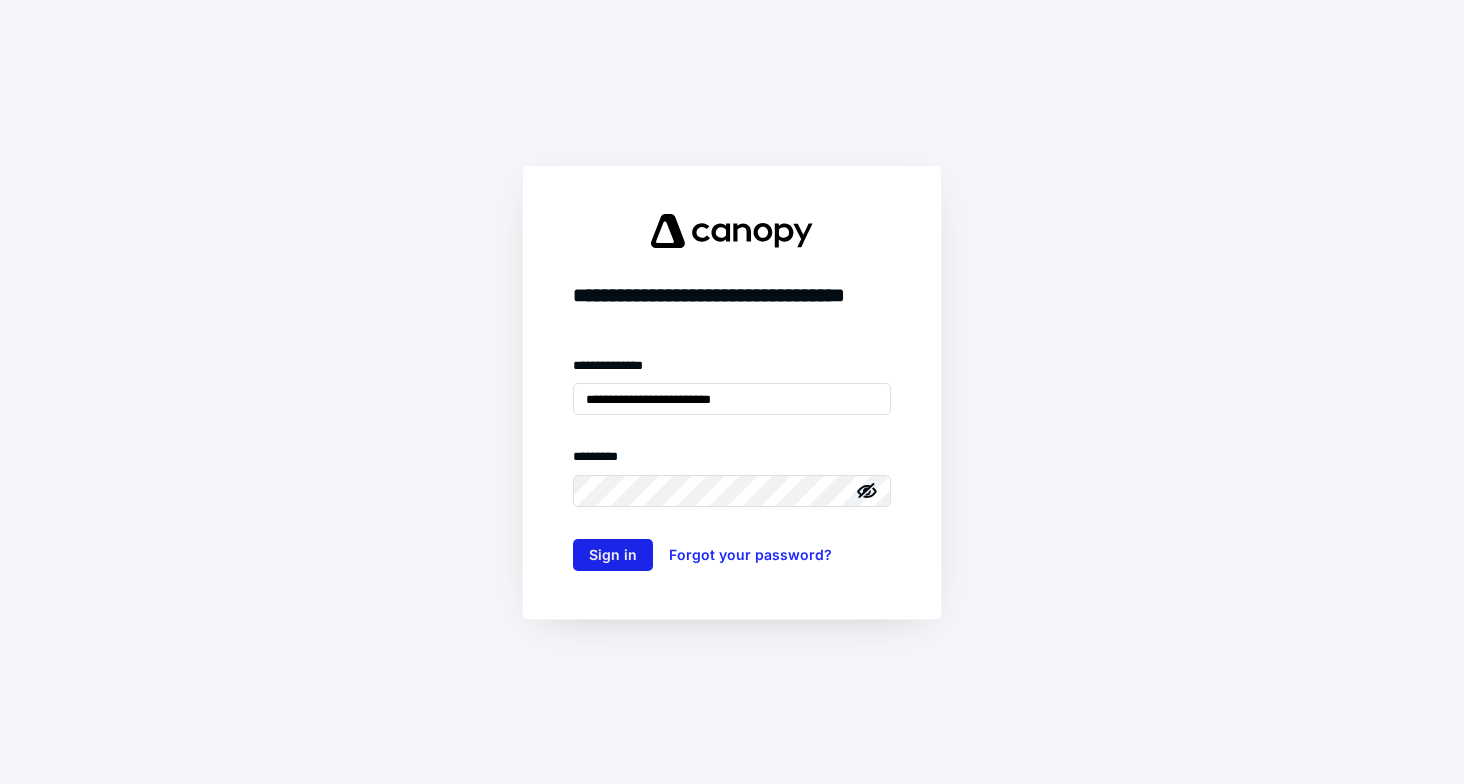 click on "Sign in" at bounding box center [613, 555] 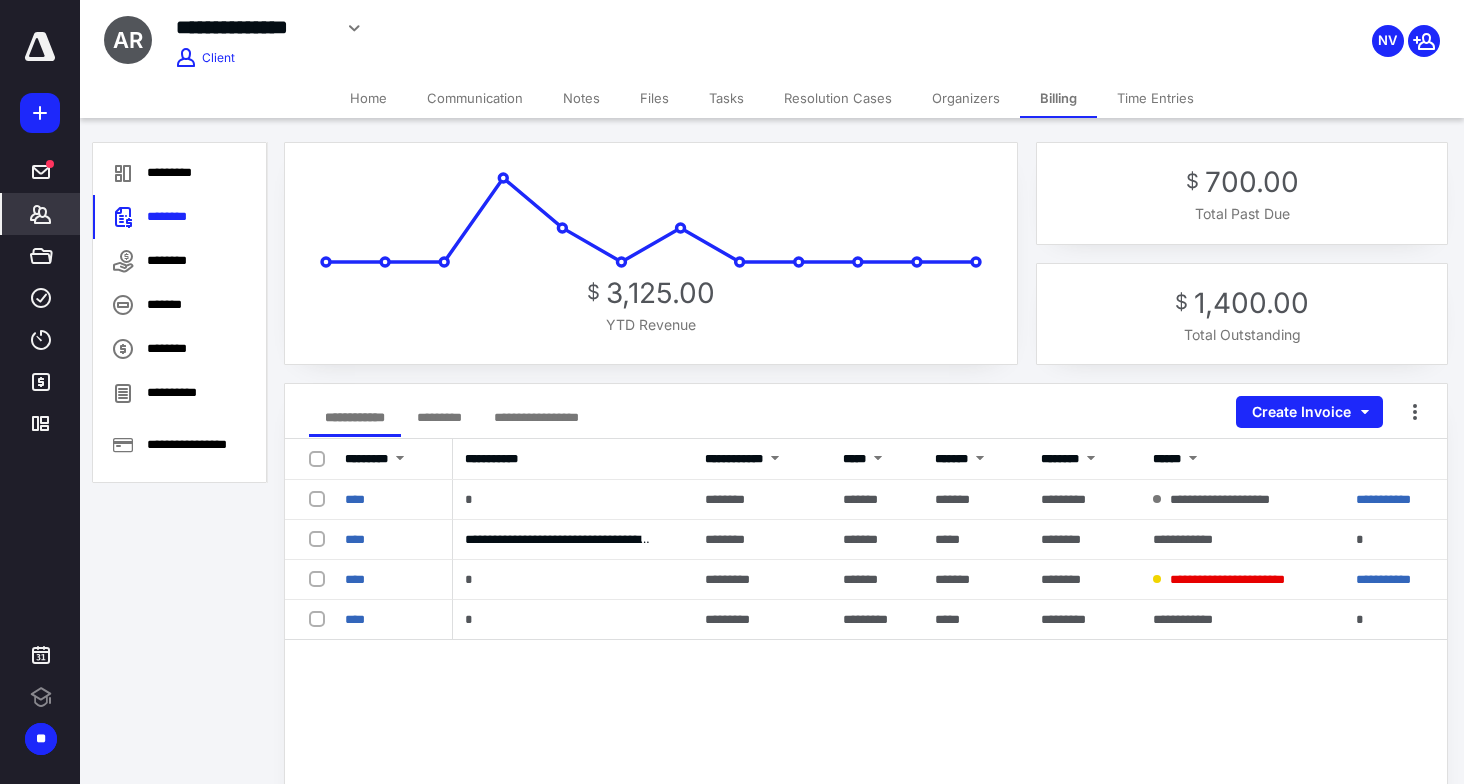 scroll, scrollTop: 0, scrollLeft: 0, axis: both 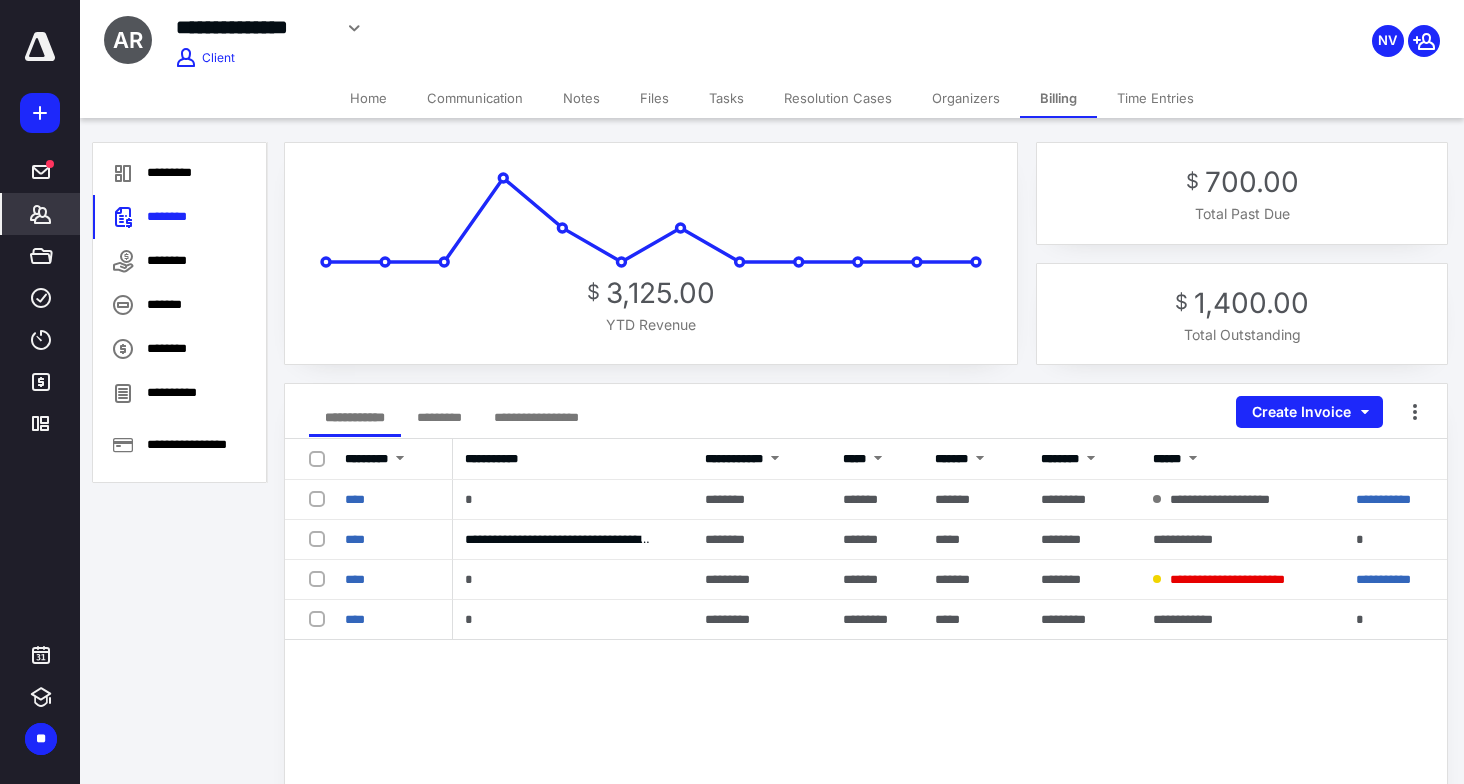 click 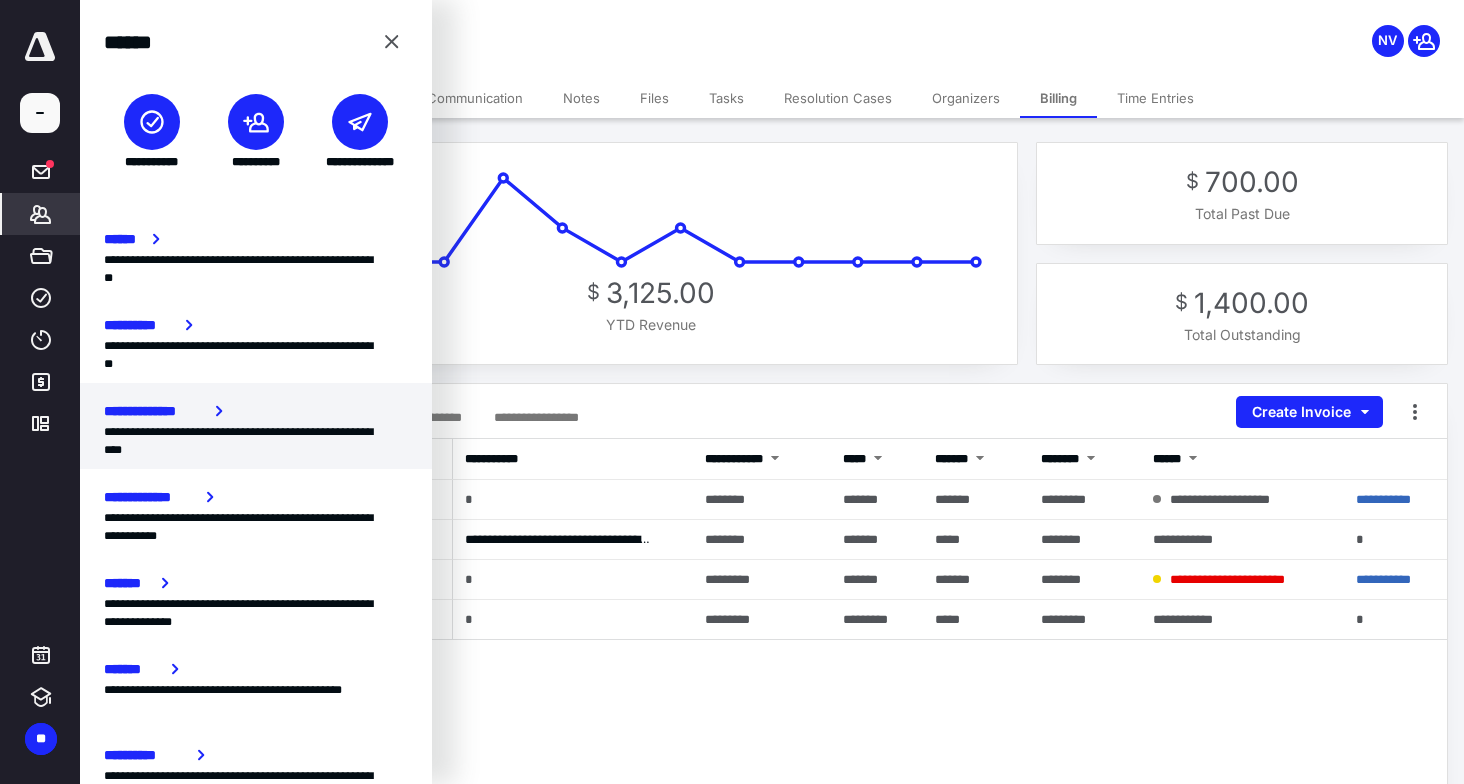 scroll, scrollTop: 98, scrollLeft: 0, axis: vertical 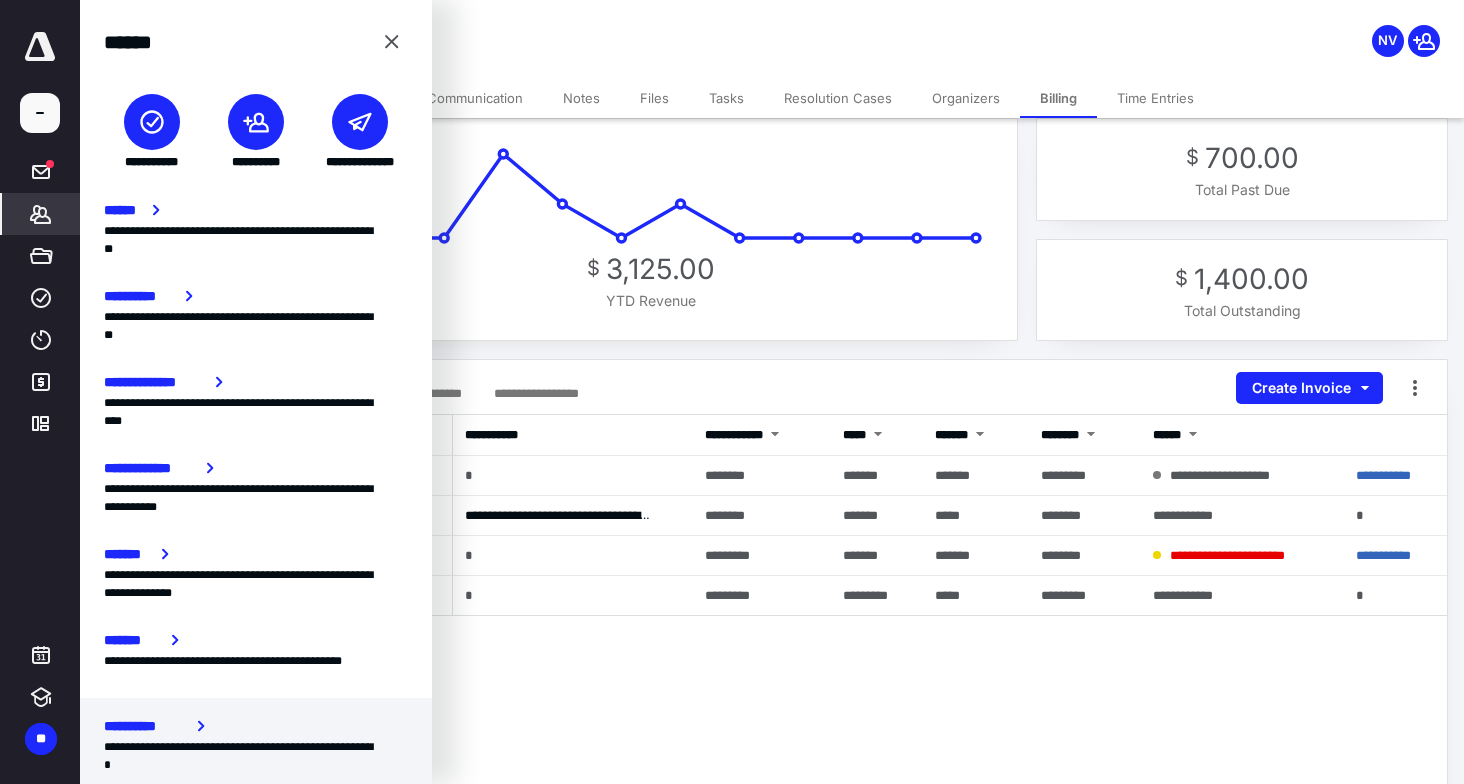click on "**********" at bounding box center [146, 726] 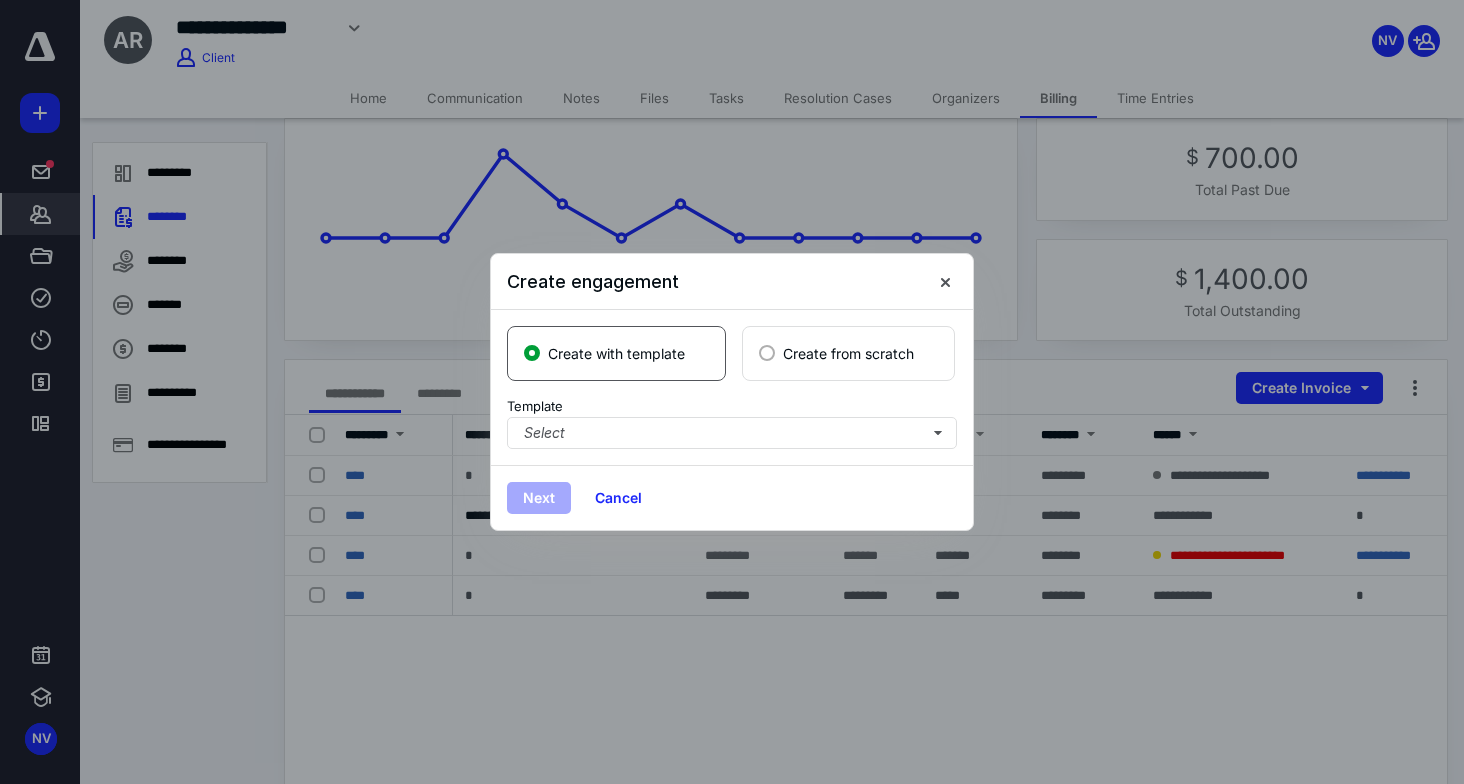 click at bounding box center (767, 353) 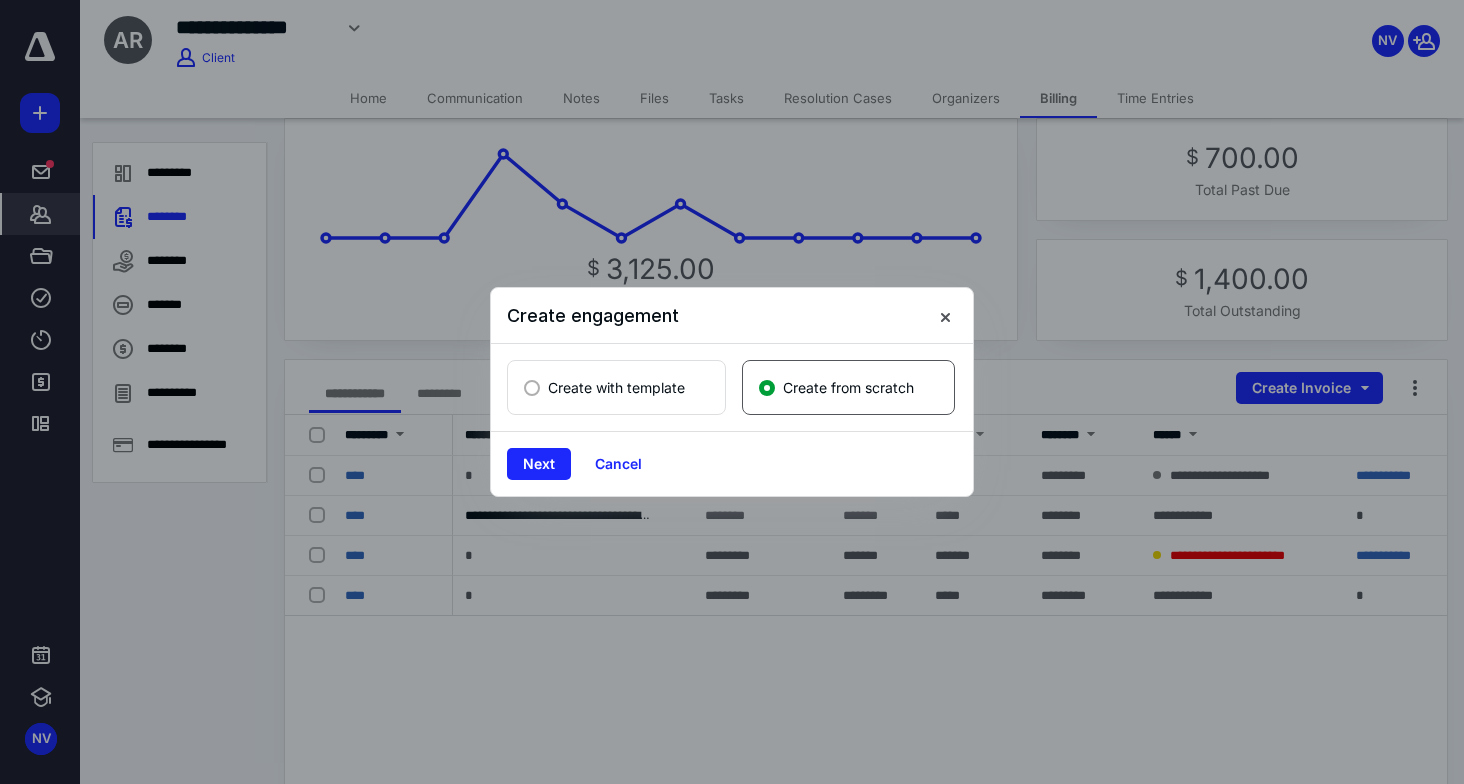 click on "Create with template" at bounding box center (616, 387) 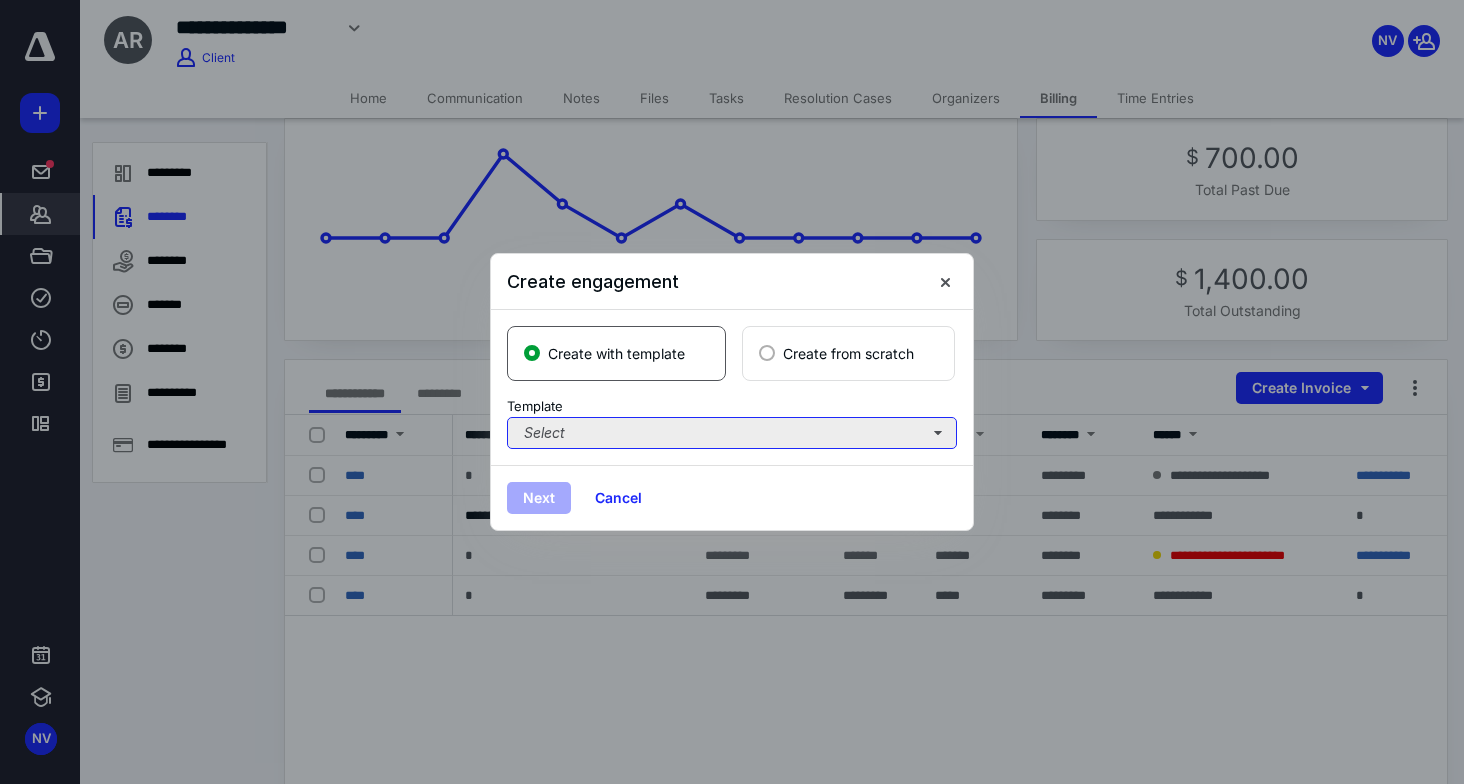 click on "Select" at bounding box center (732, 433) 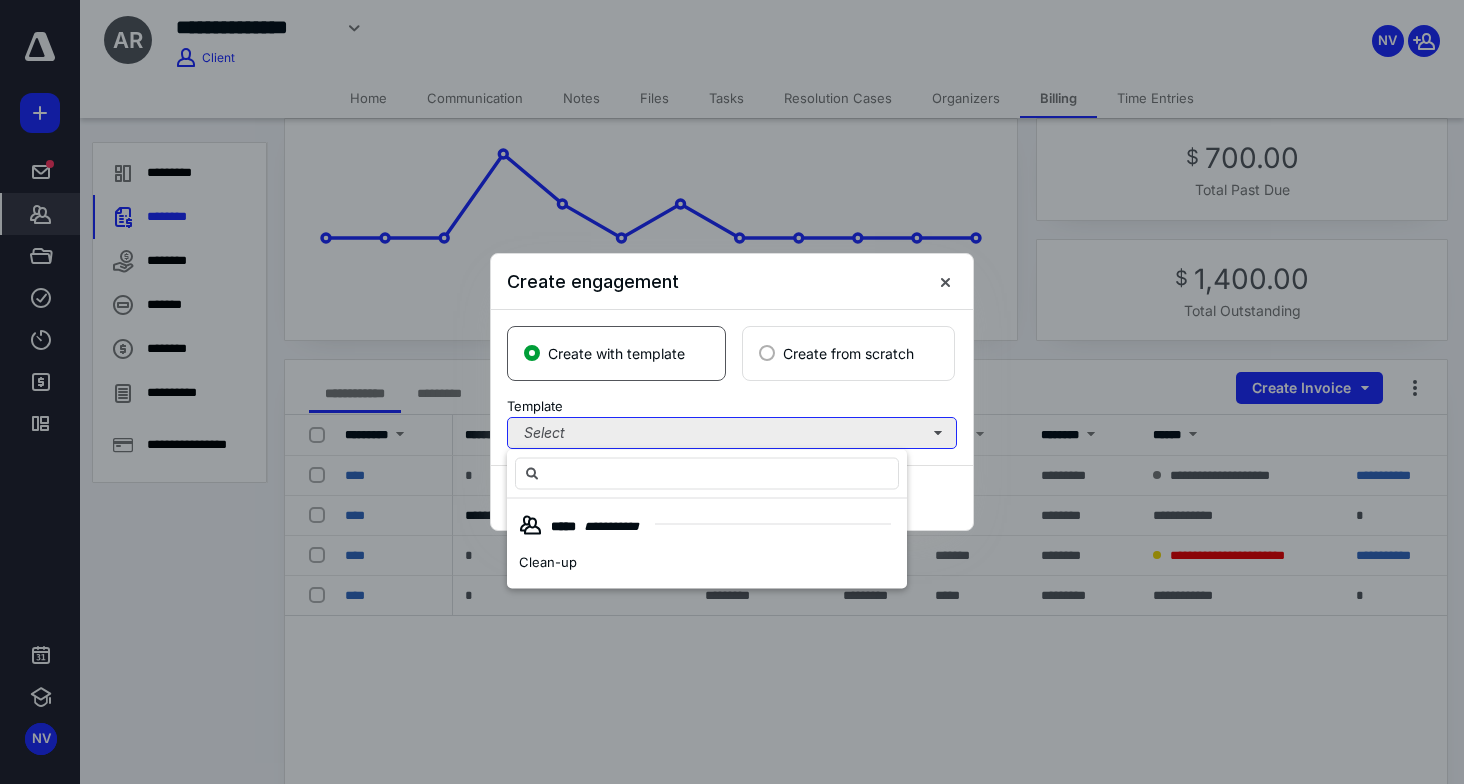 click on "Select" at bounding box center (732, 433) 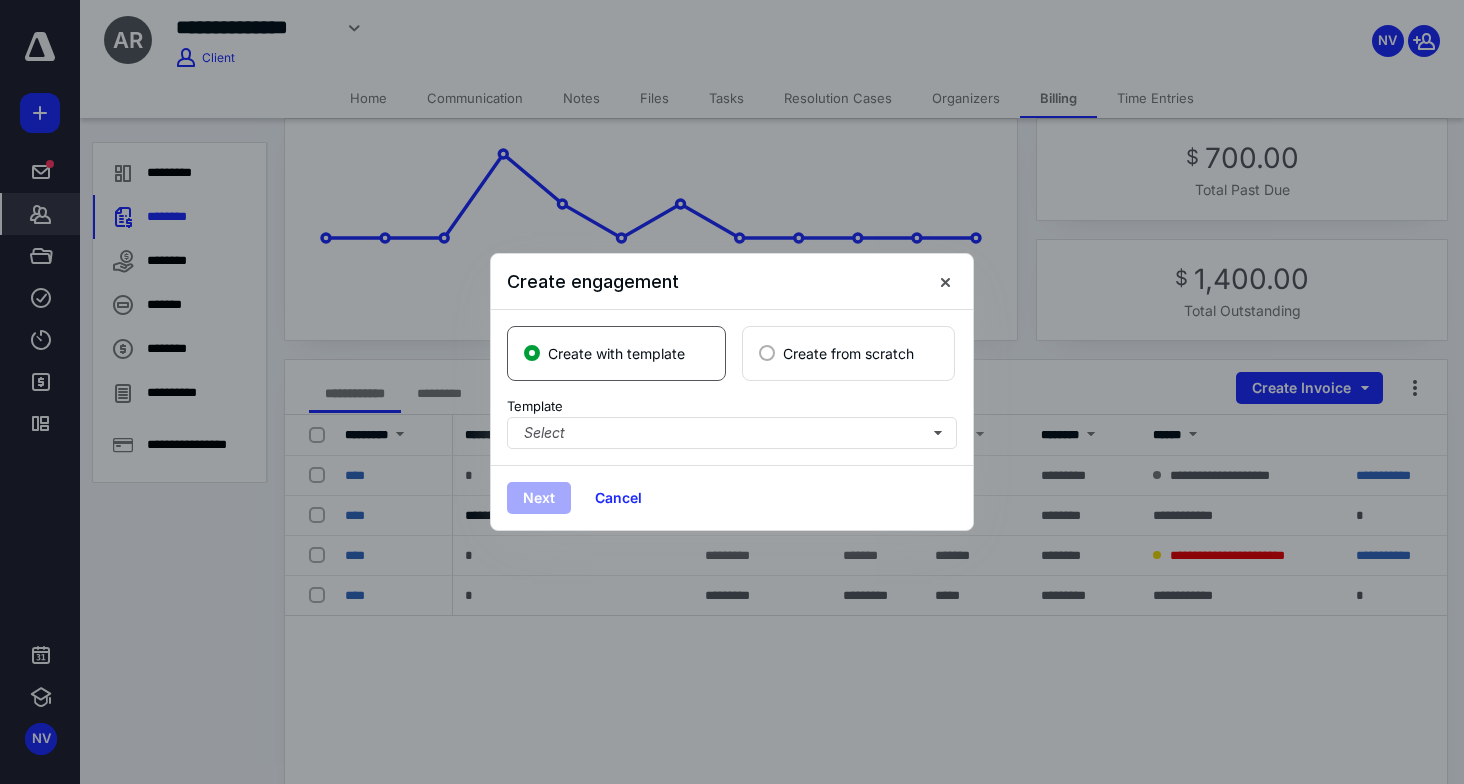 click on "Create from scratch" at bounding box center [836, 353] 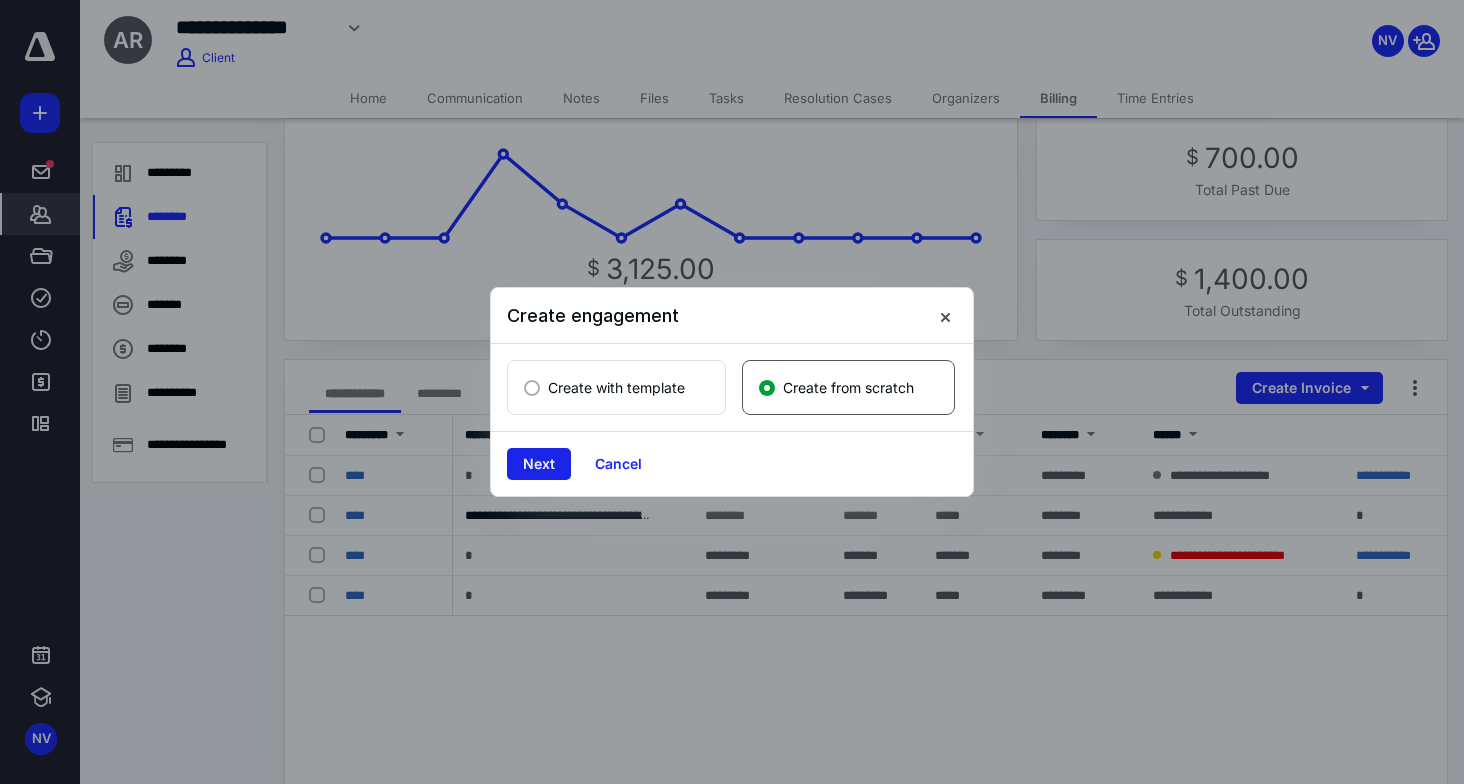 click on "Next" at bounding box center (539, 464) 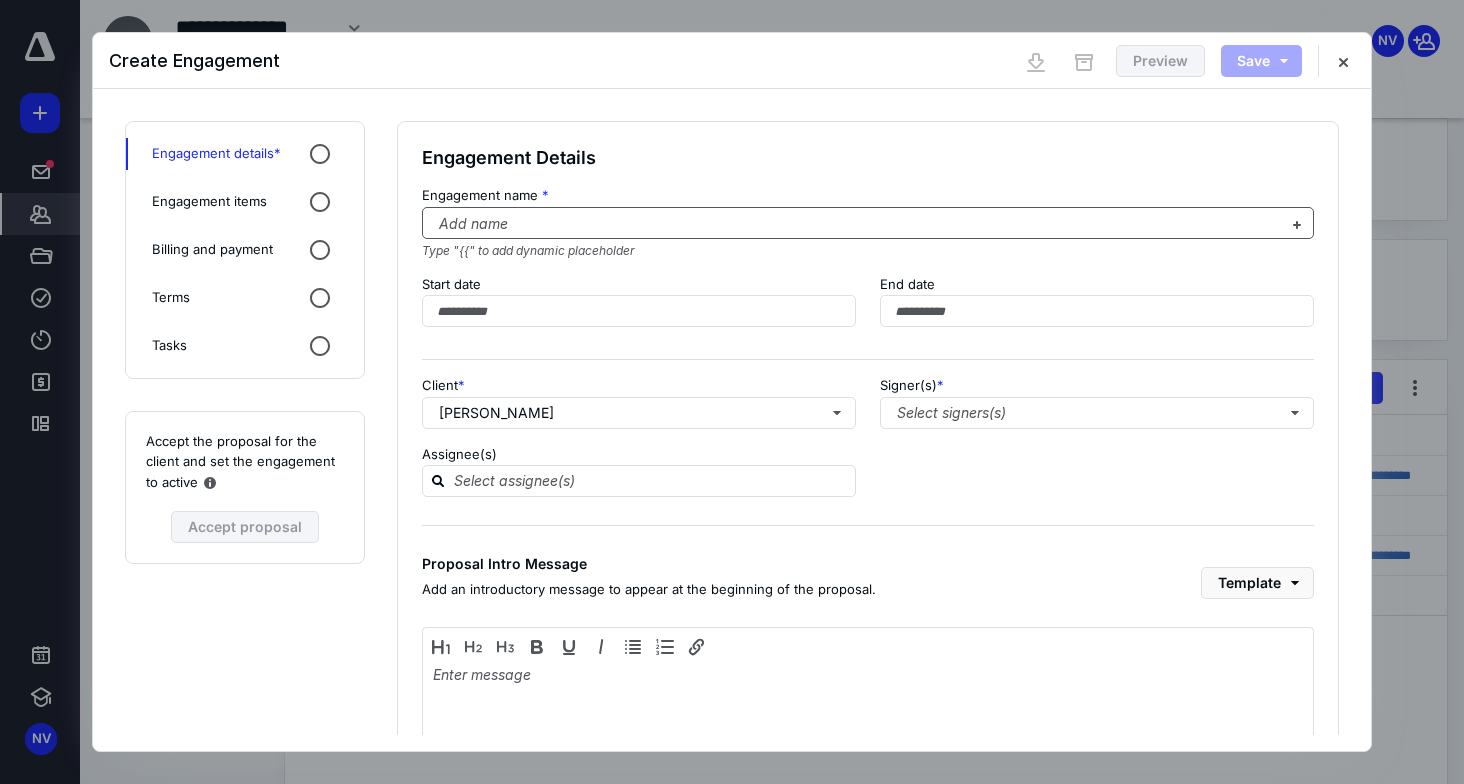 click at bounding box center [856, 224] 